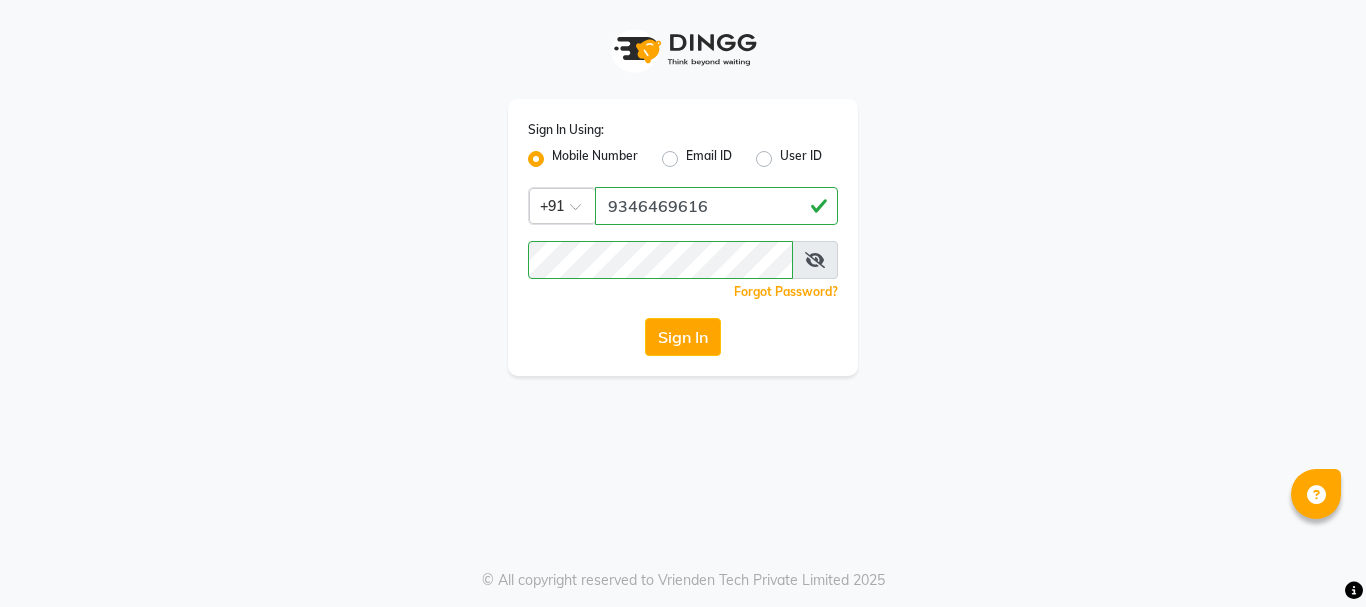scroll, scrollTop: 0, scrollLeft: 0, axis: both 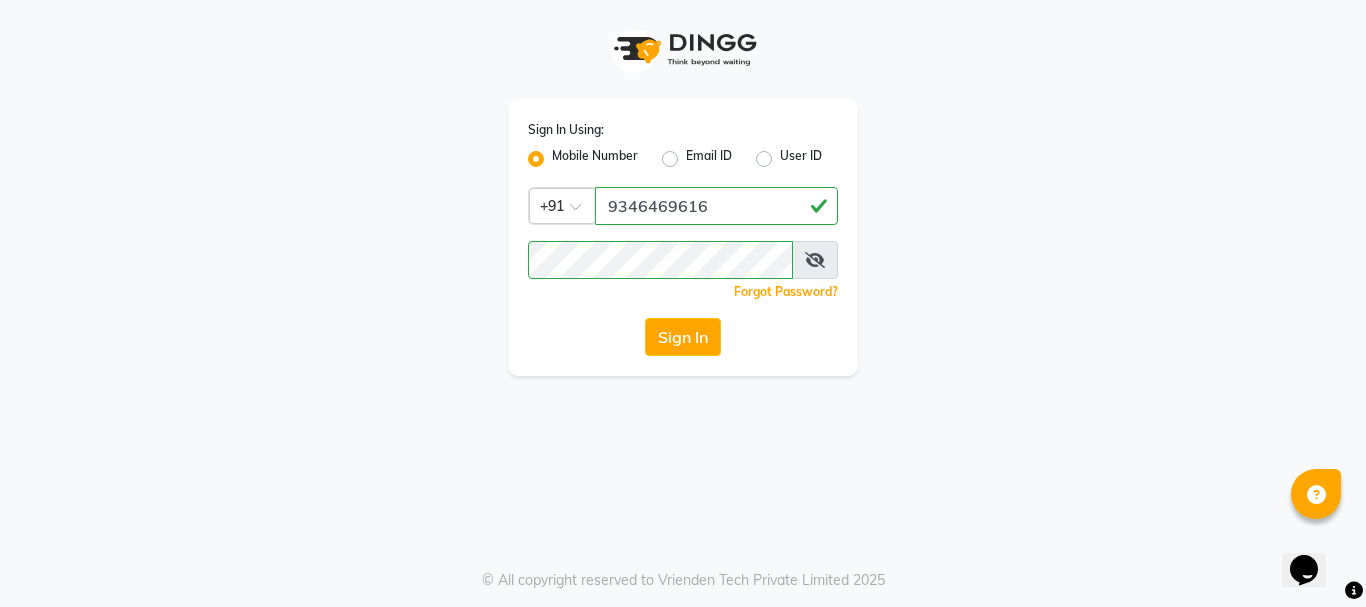 click on "Sign In Using: Mobile Number Email ID User ID Country Code × +91 [PHONE]  Remember me Forgot Password?  Sign In" 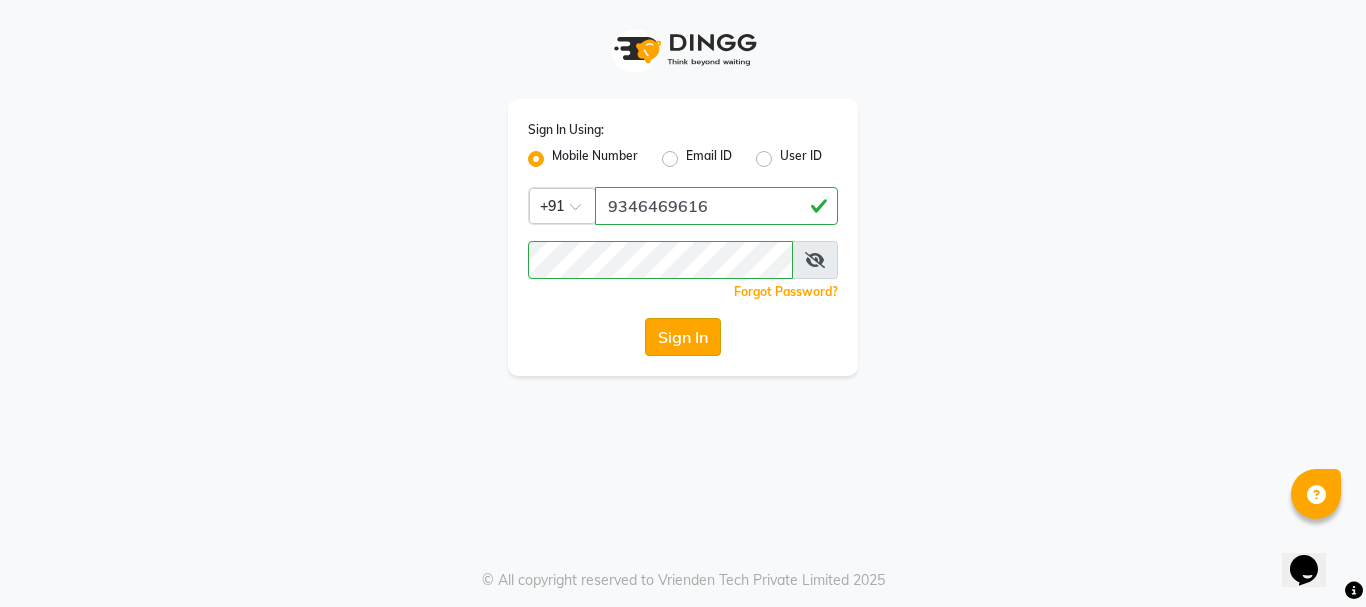 click on "Sign In" 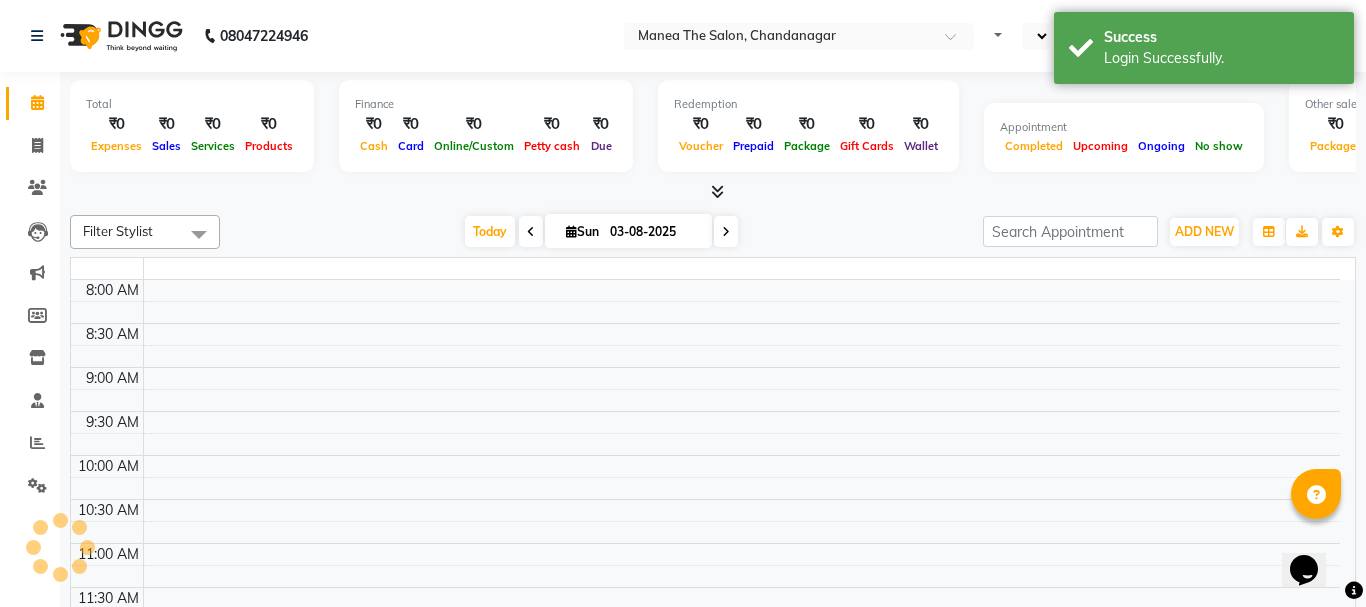 select on "en" 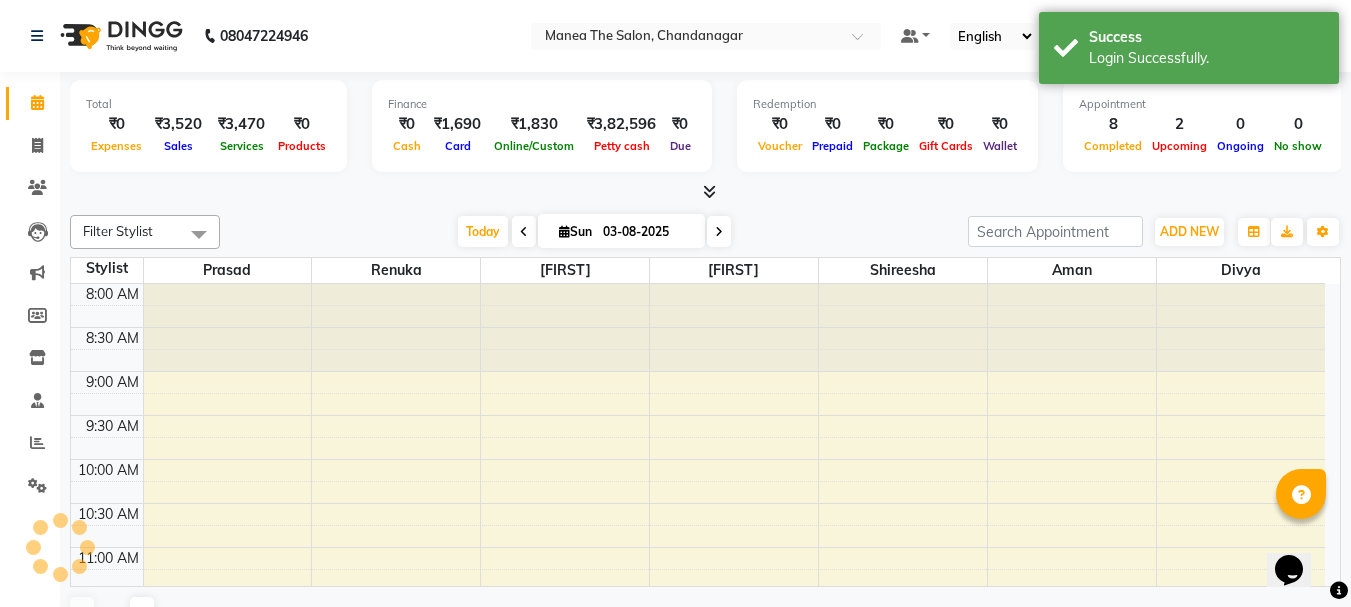 scroll, scrollTop: 0, scrollLeft: 0, axis: both 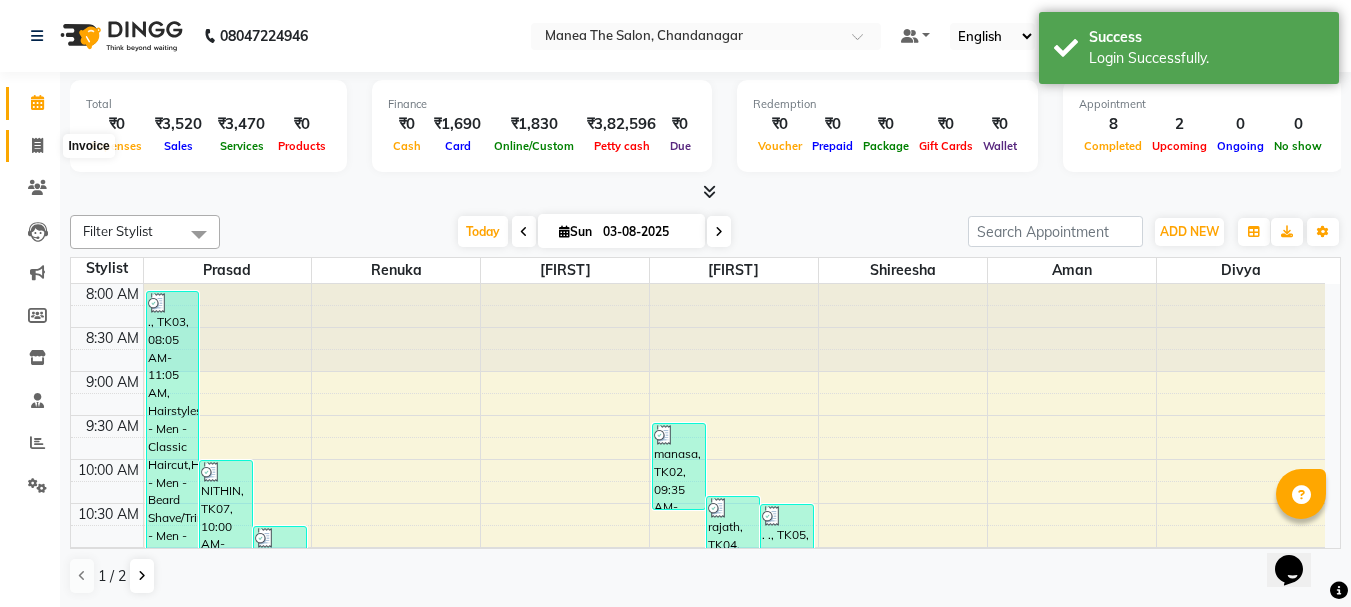 click 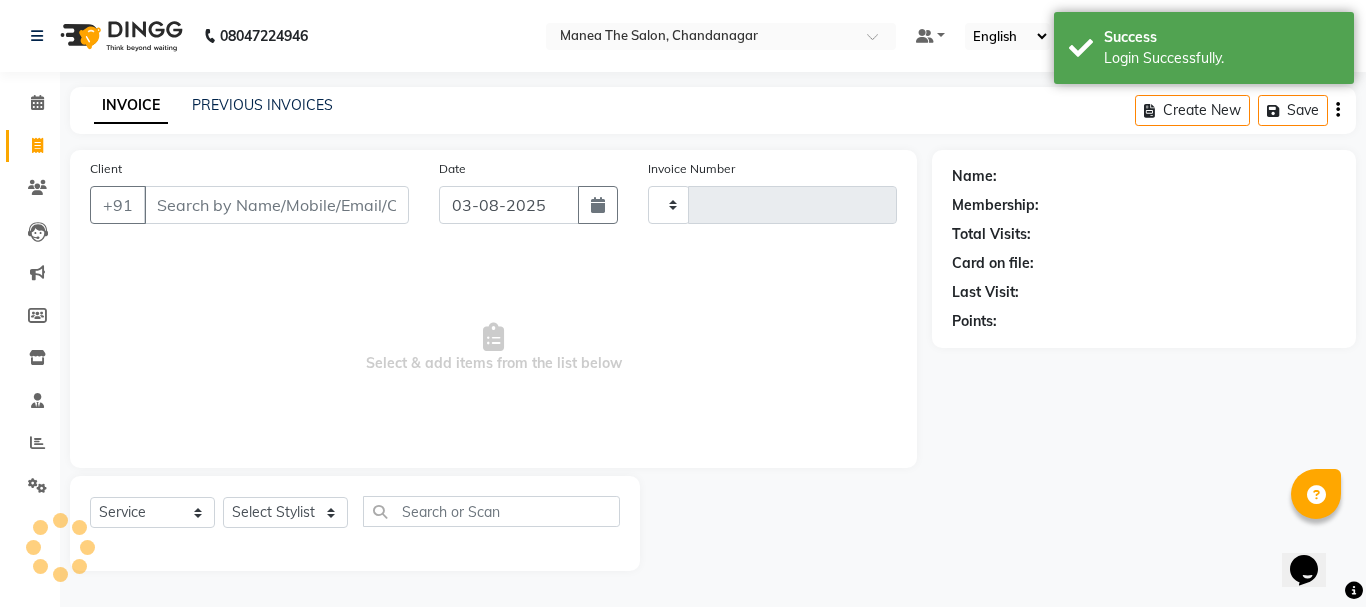 type on "1618" 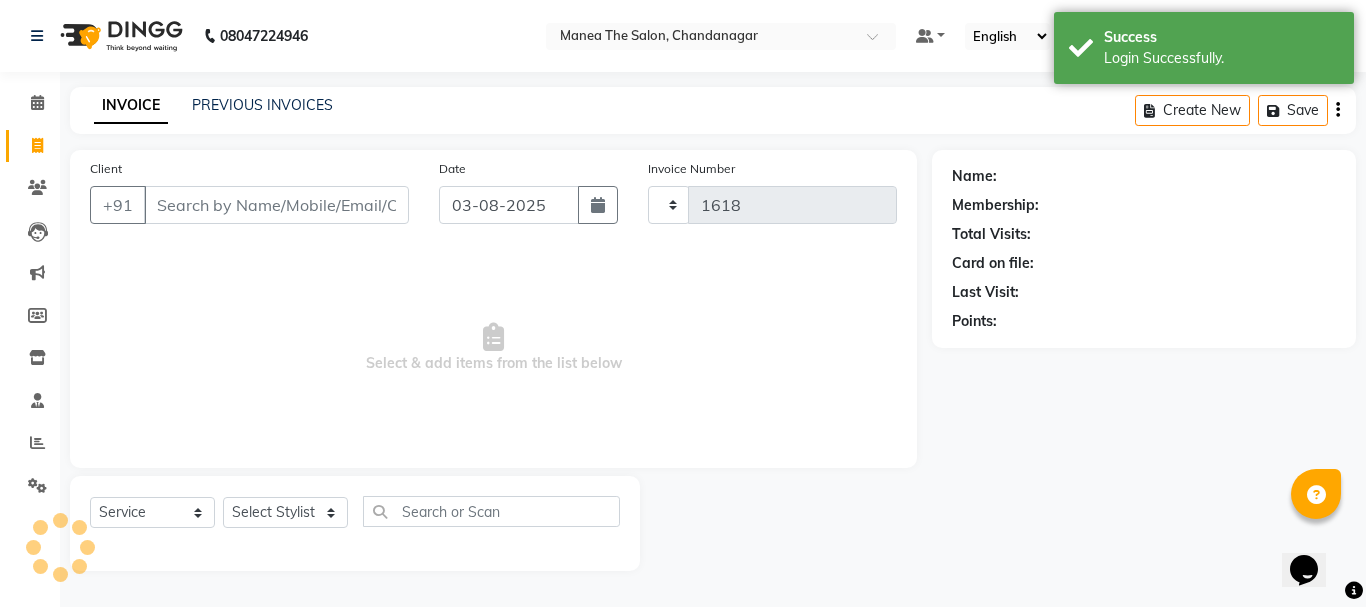select on "7351" 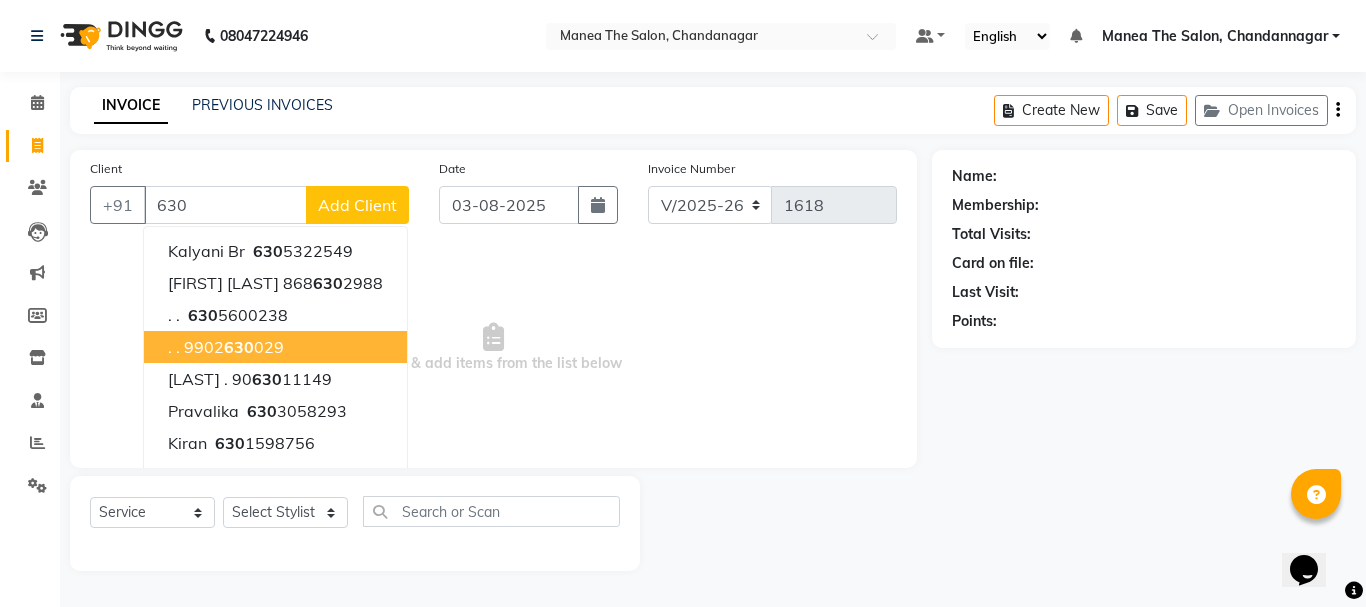 click on "[FIRST] br   [PHONE] [FIRST] [FIRST]  [PHONE] . .   [PHONE] . .  [PHONE] [LAST] .  [PHONE] [FIRST]   [PHONE] [FIRST]   [PHONE] [FIRST]  [PHONE] .   [PHONE] [FIRST]   [PHONE]" at bounding box center (275, 395) 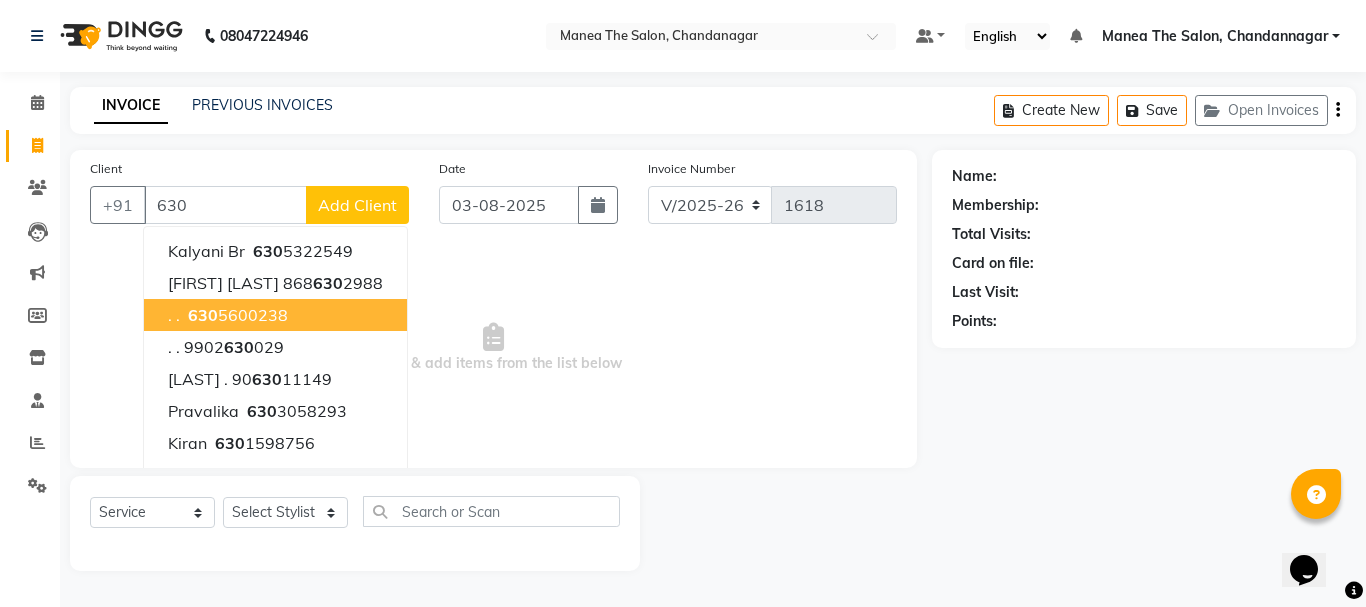 click on ". .   [PHONE]" at bounding box center [275, 315] 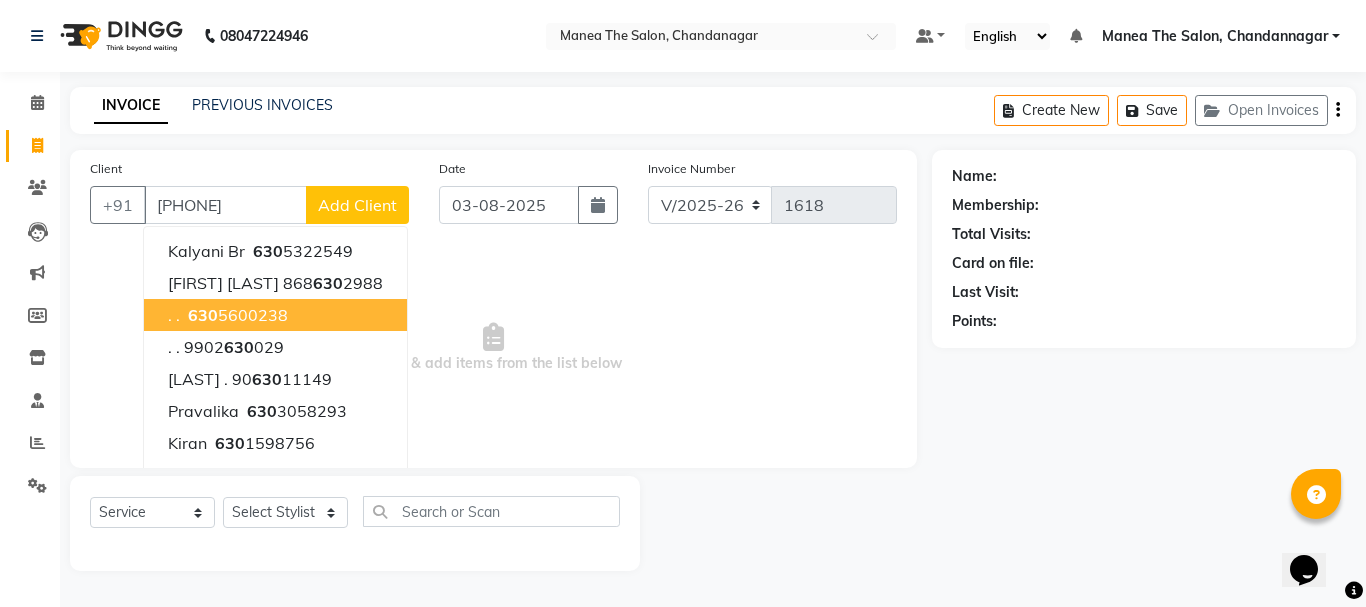 type on "[PHONE]" 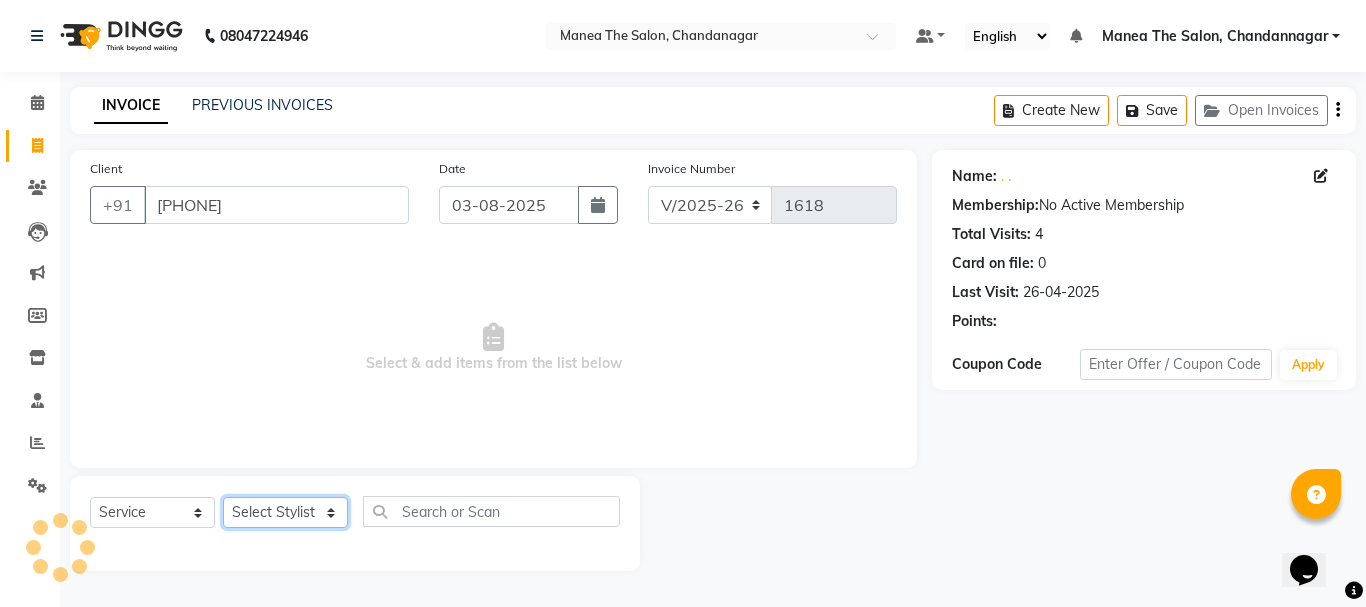 drag, startPoint x: 332, startPoint y: 519, endPoint x: 332, endPoint y: 505, distance: 14 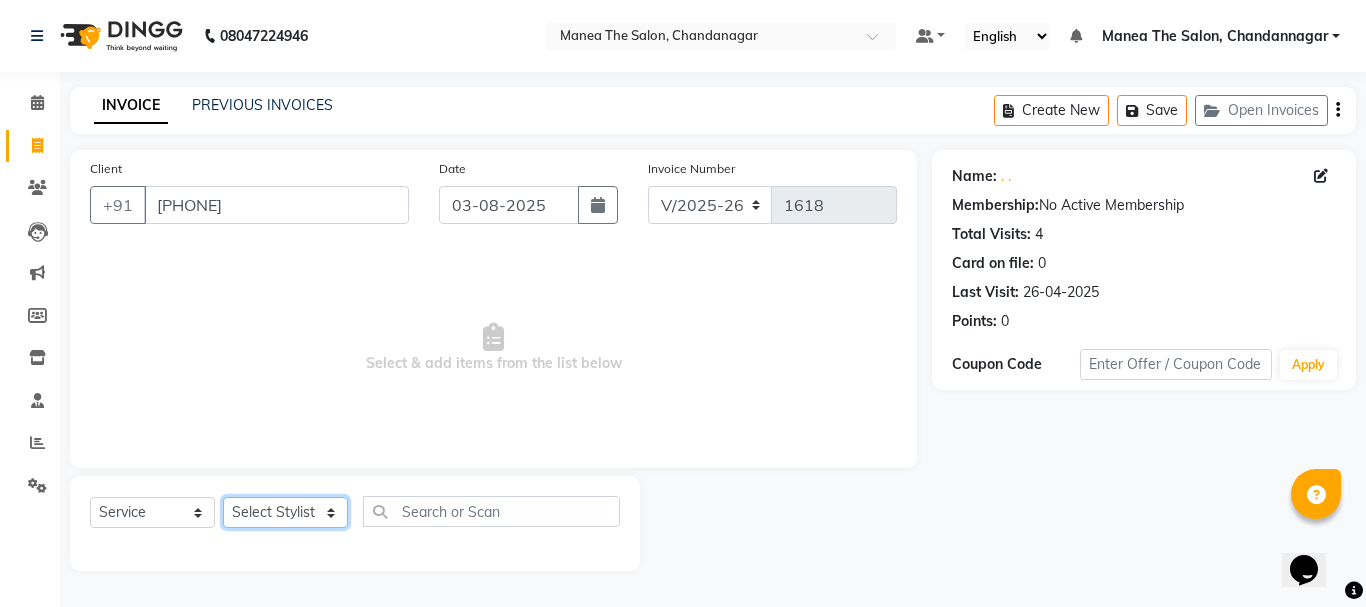 select on "68191" 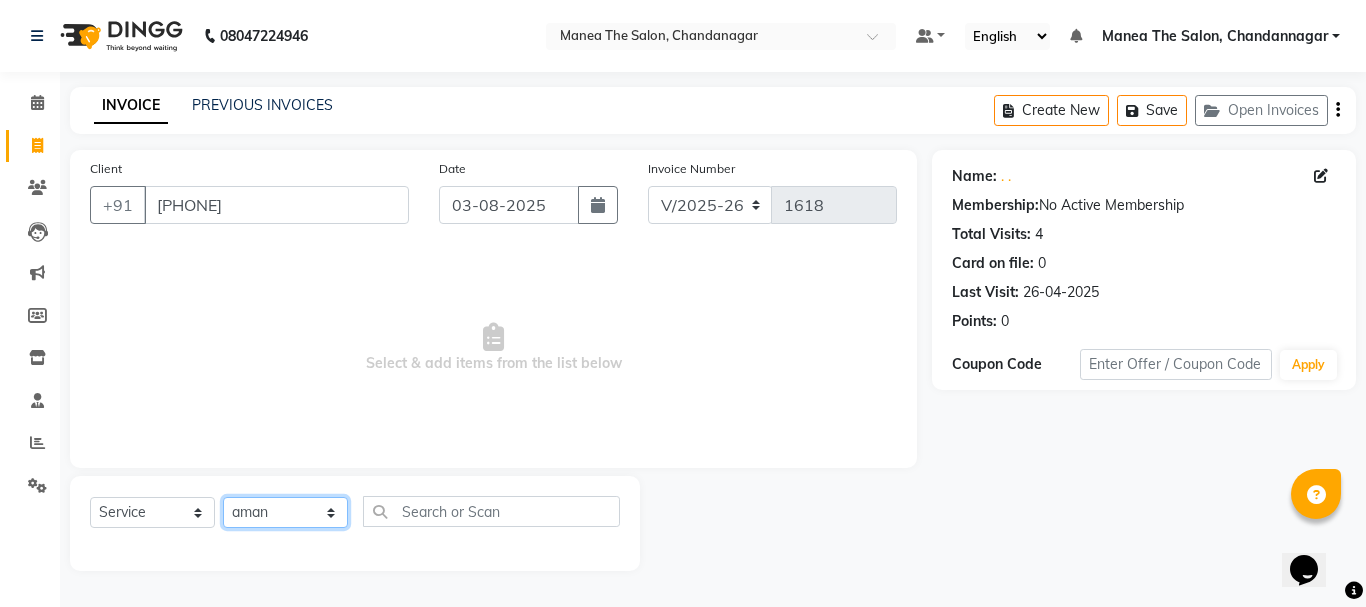 click on "Select Stylist aman [FIRST] [FIRST] [FIRST] shireesha Sulthana" 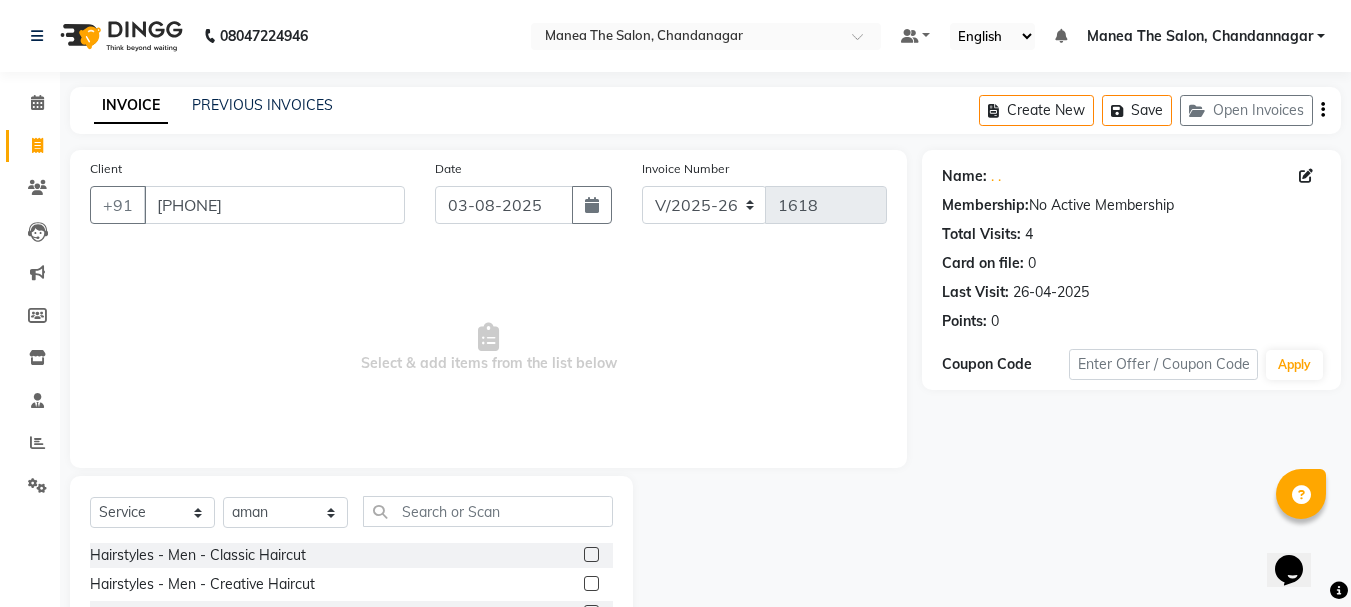 click 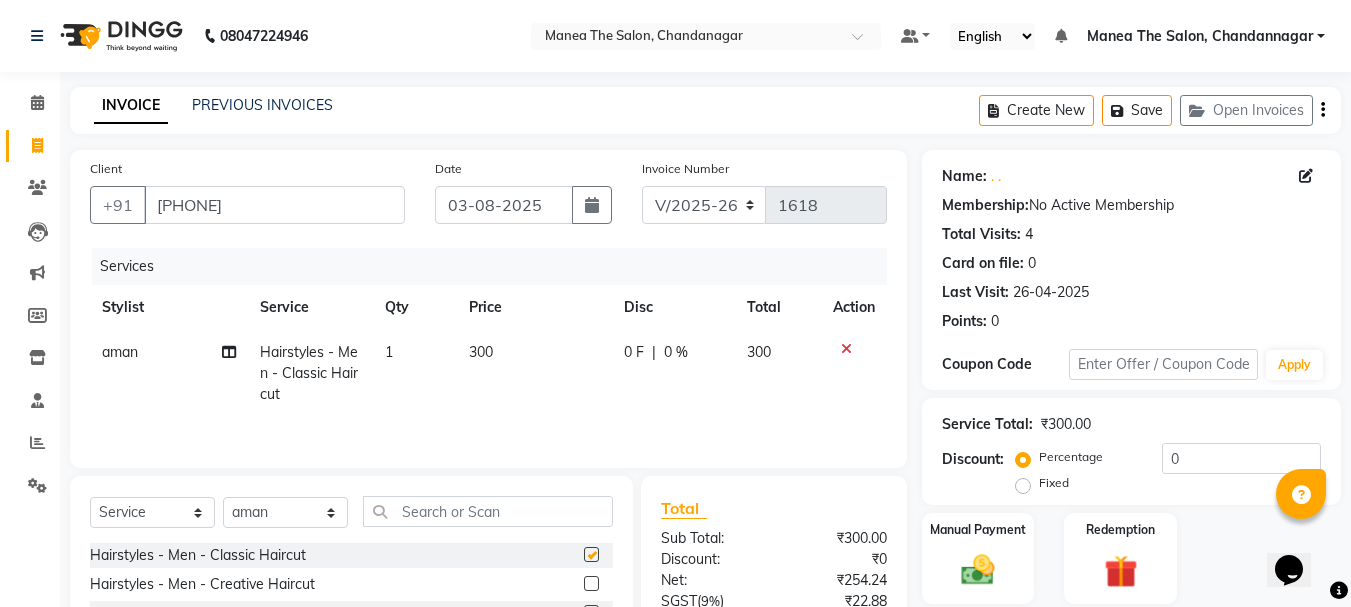 checkbox on "false" 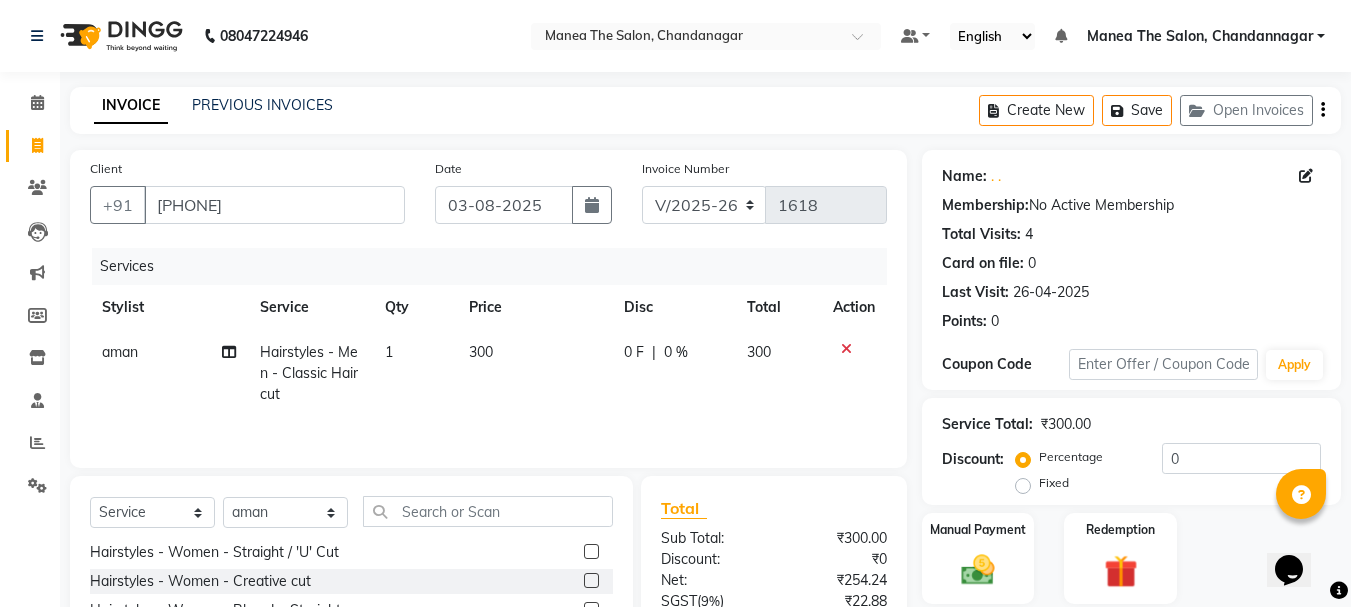 scroll, scrollTop: 400, scrollLeft: 0, axis: vertical 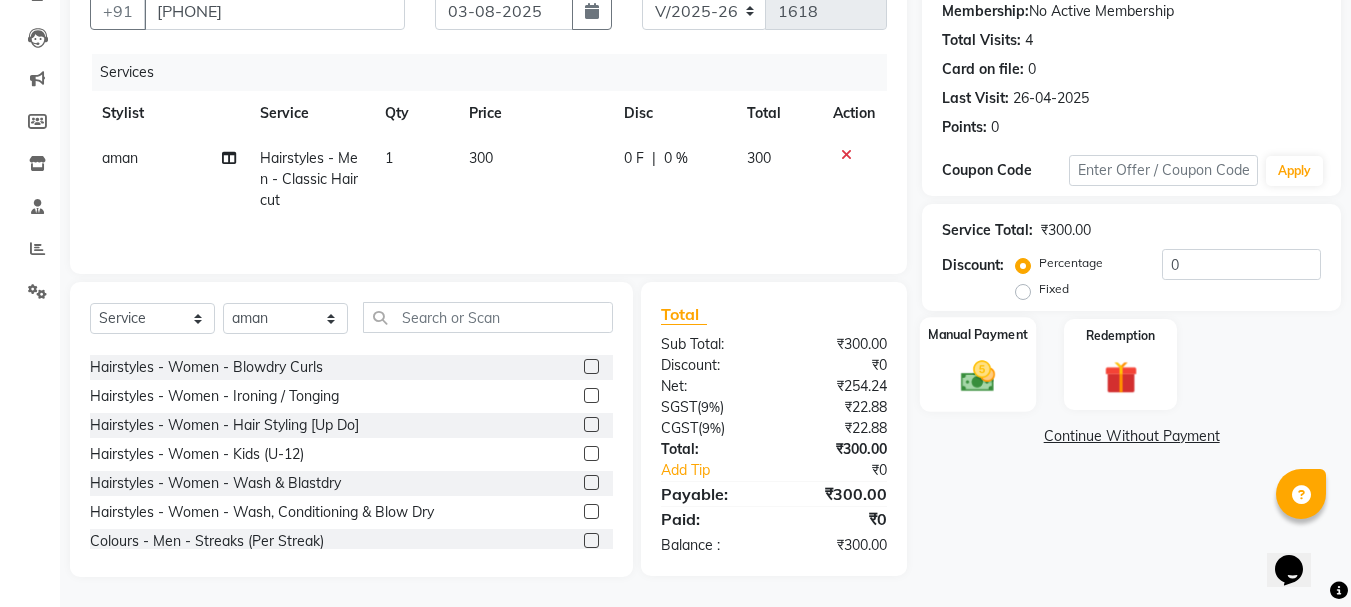 click on "Manual Payment" 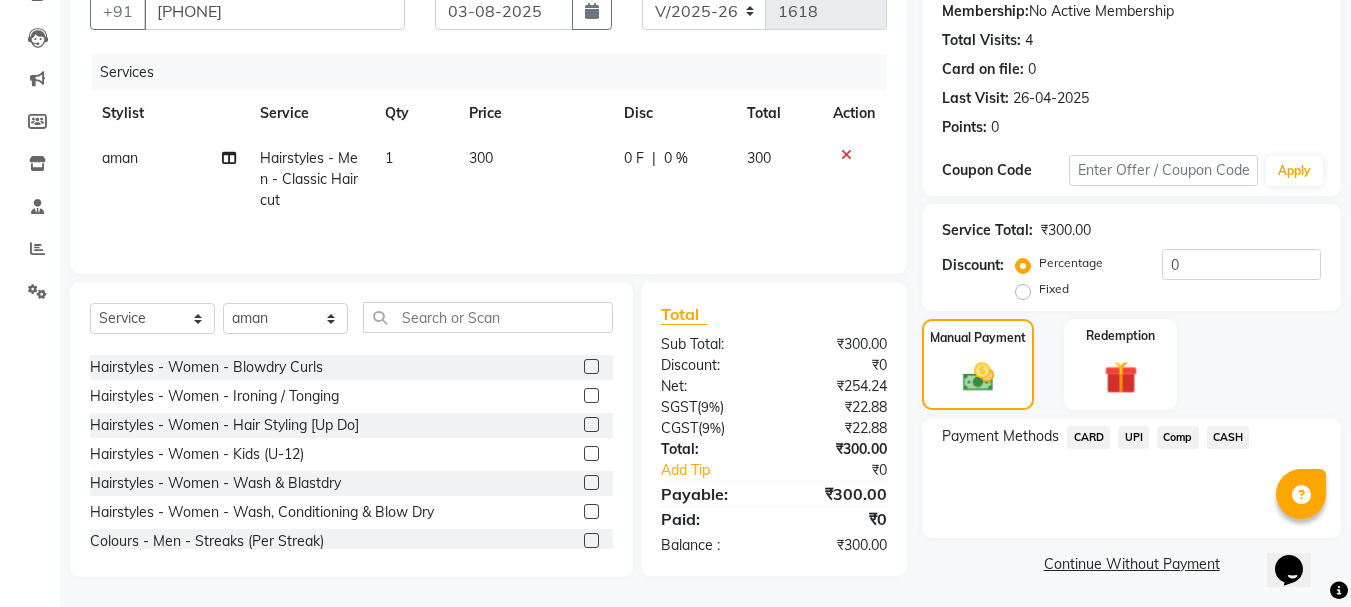 click on "UPI" 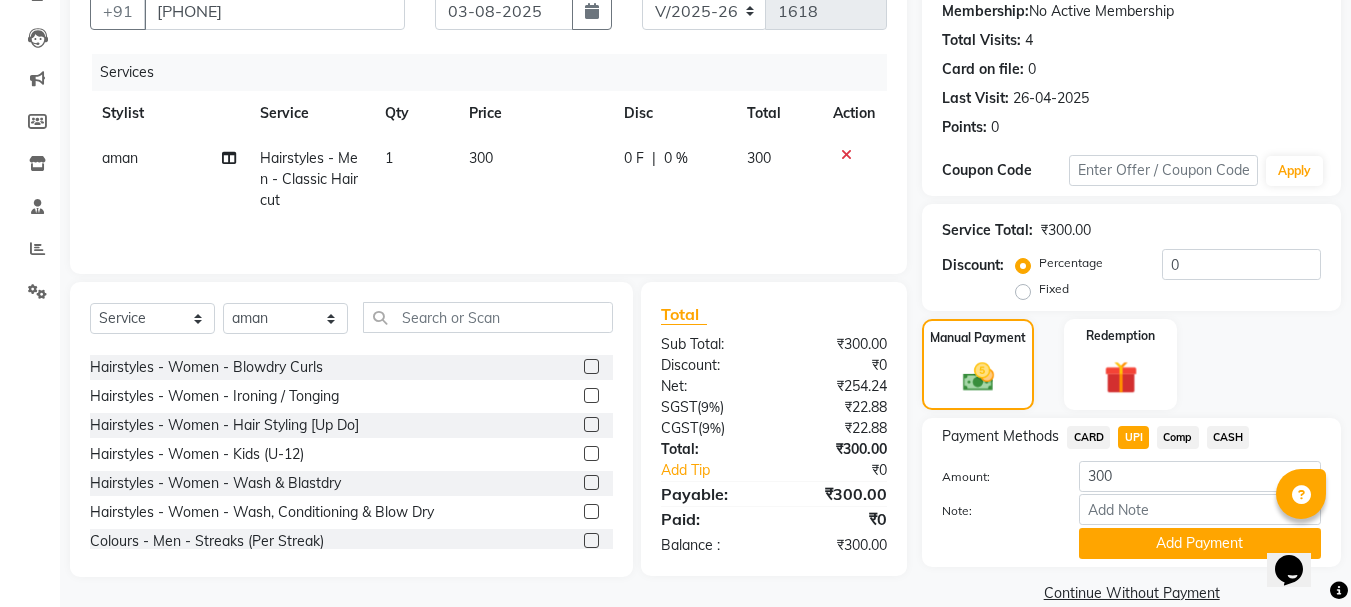 scroll, scrollTop: 225, scrollLeft: 0, axis: vertical 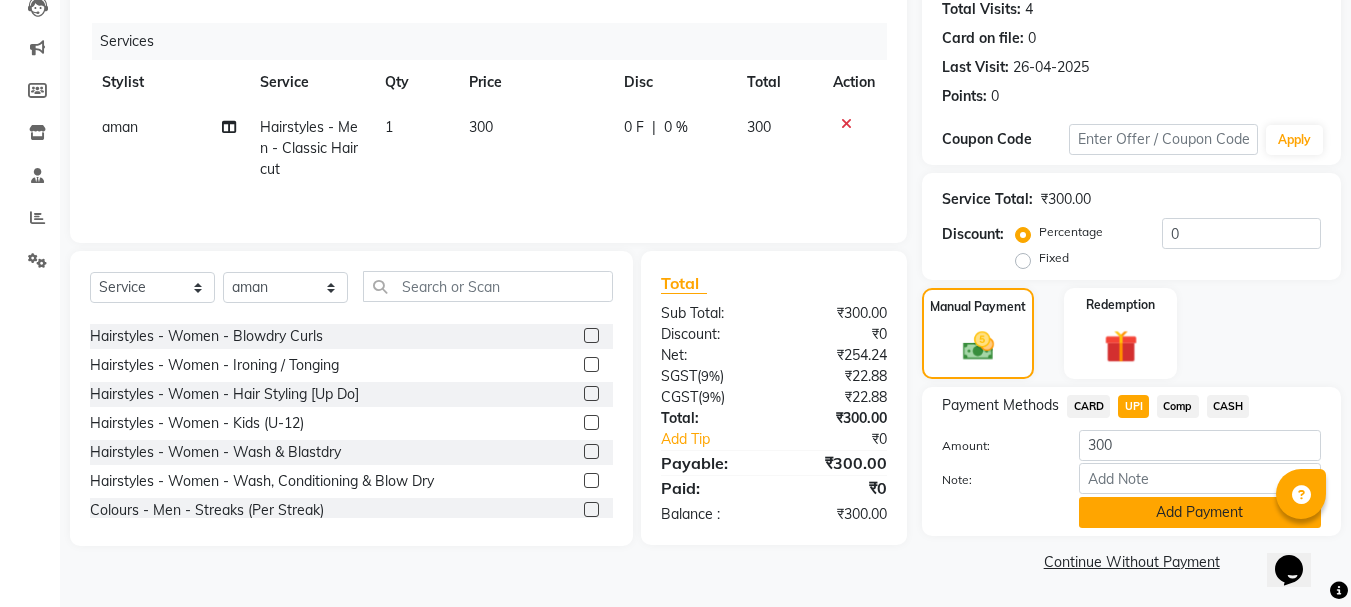 click on "Add Payment" 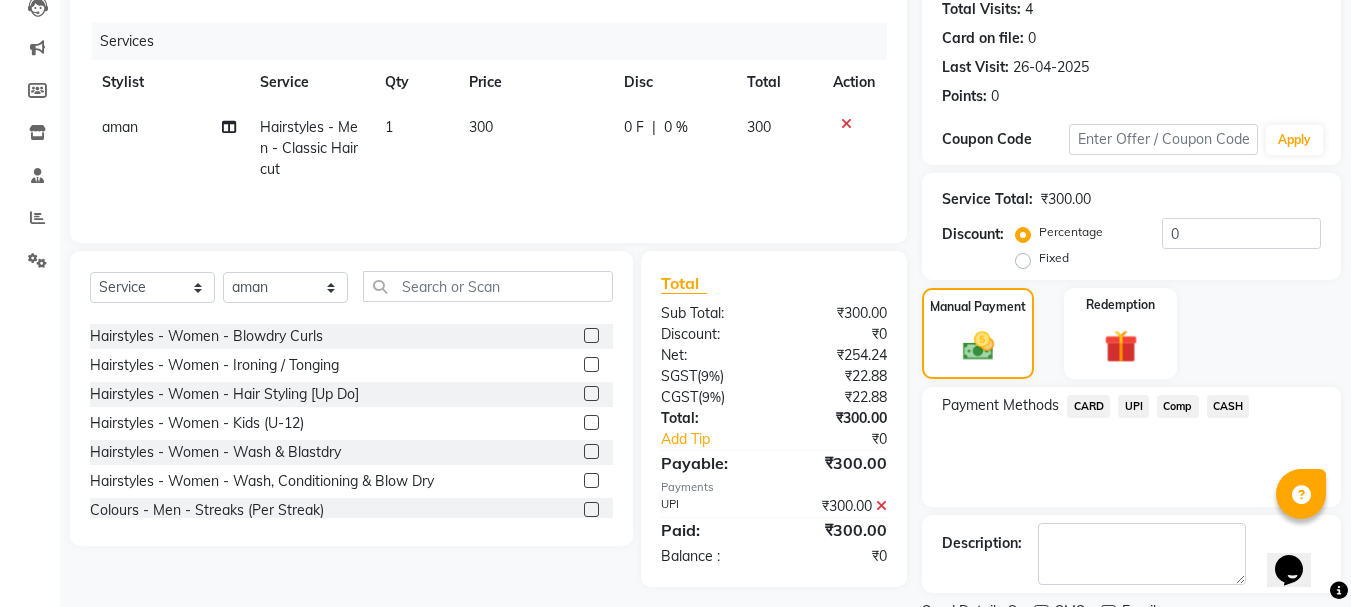 scroll, scrollTop: 309, scrollLeft: 0, axis: vertical 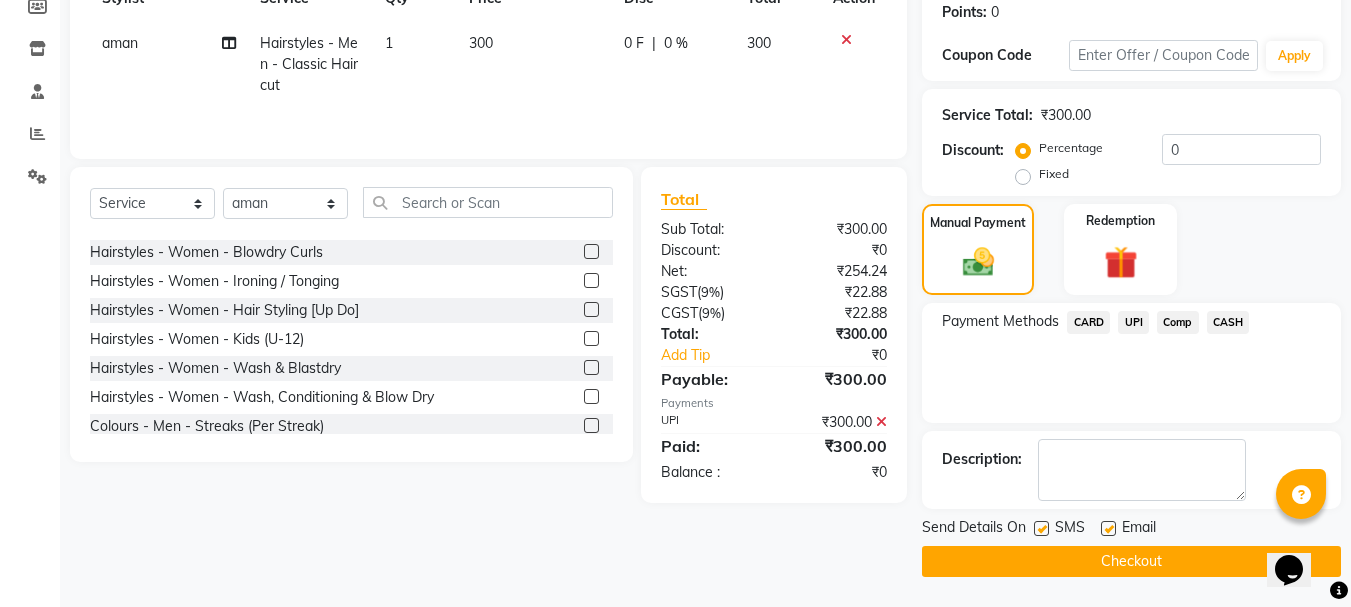 click on "Checkout" 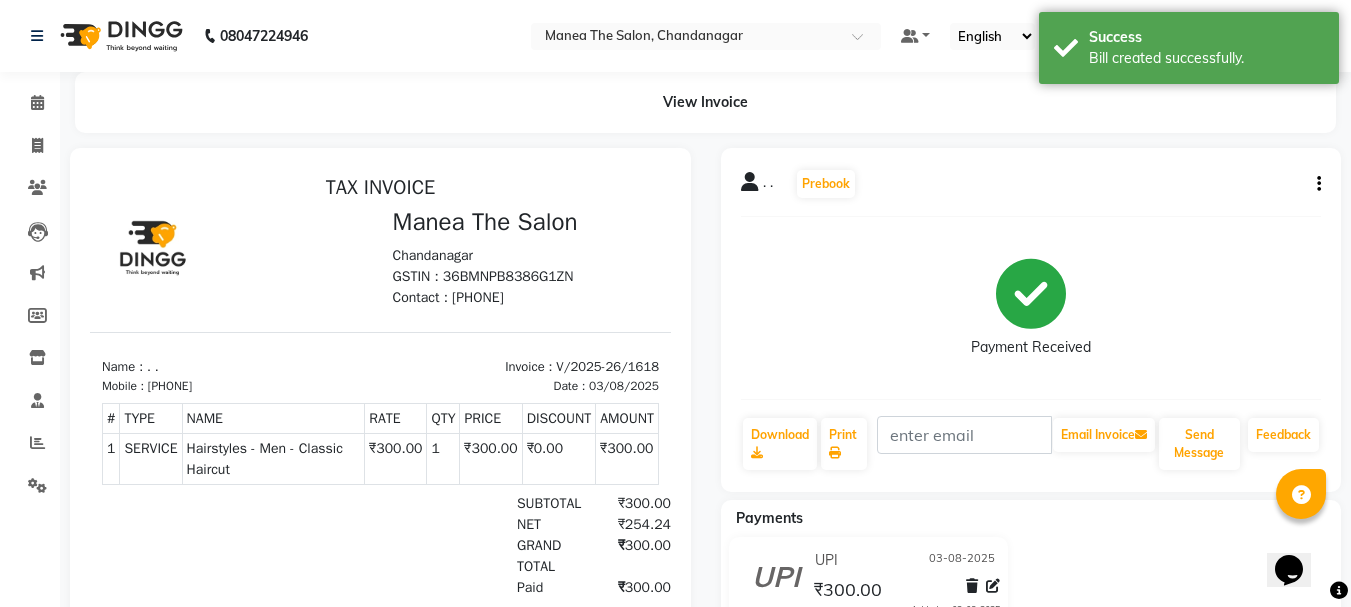 scroll, scrollTop: 0, scrollLeft: 0, axis: both 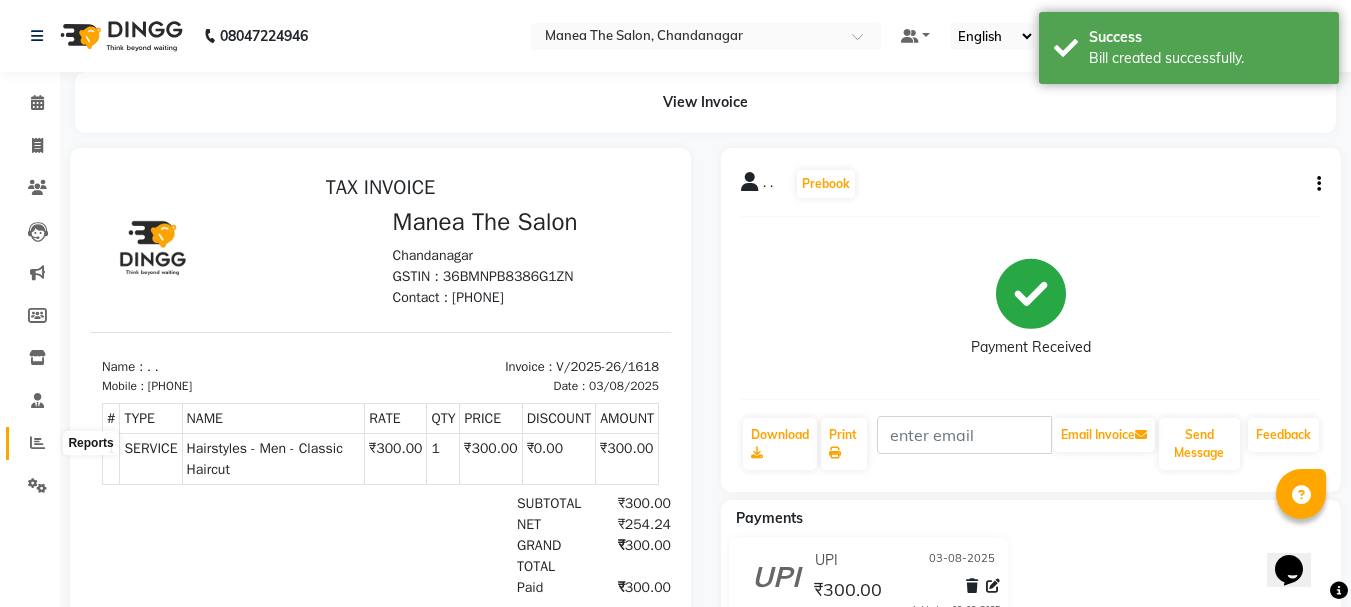 click 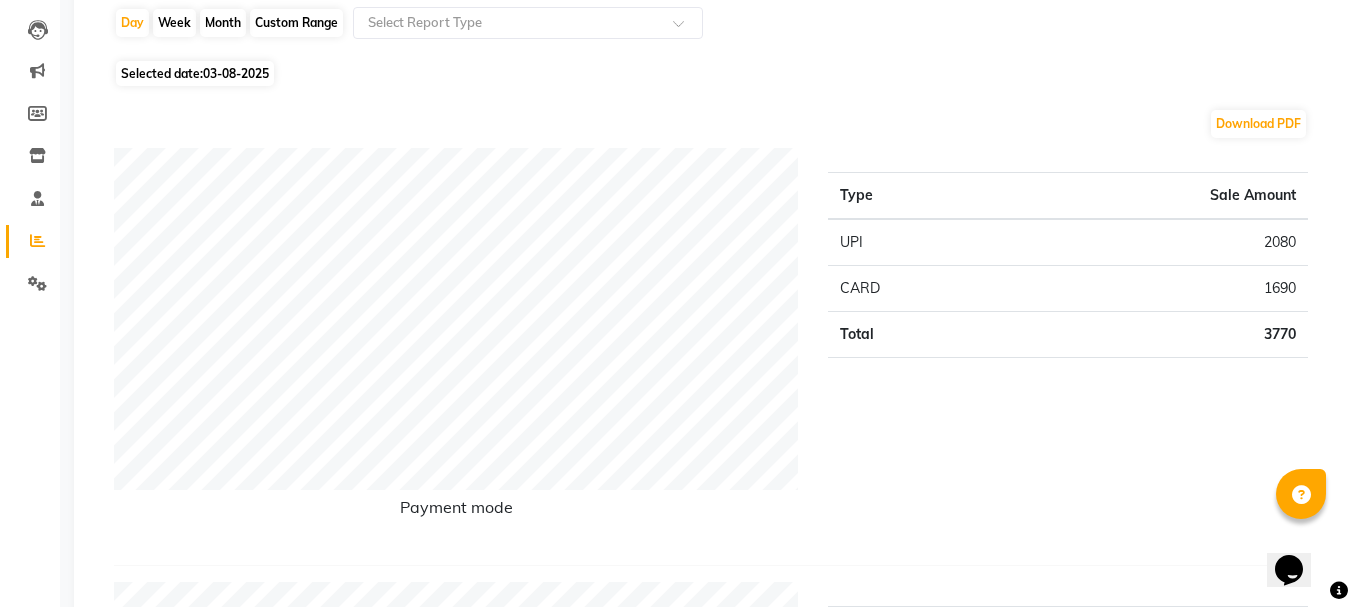 scroll, scrollTop: 0, scrollLeft: 0, axis: both 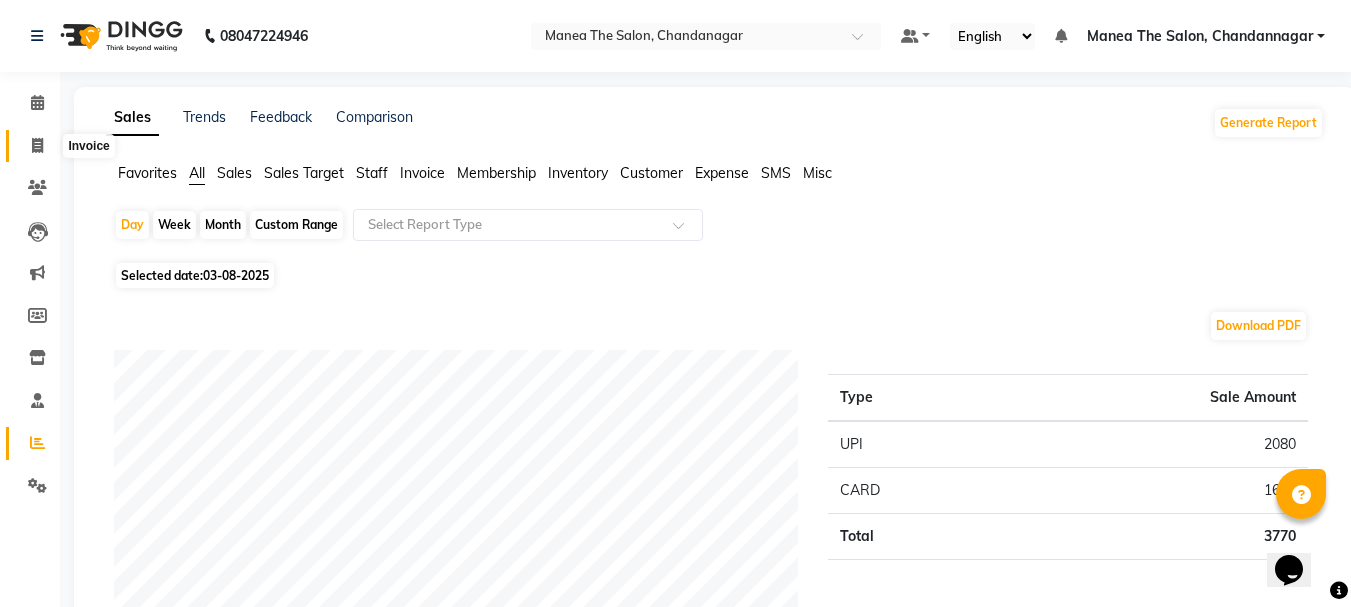 click 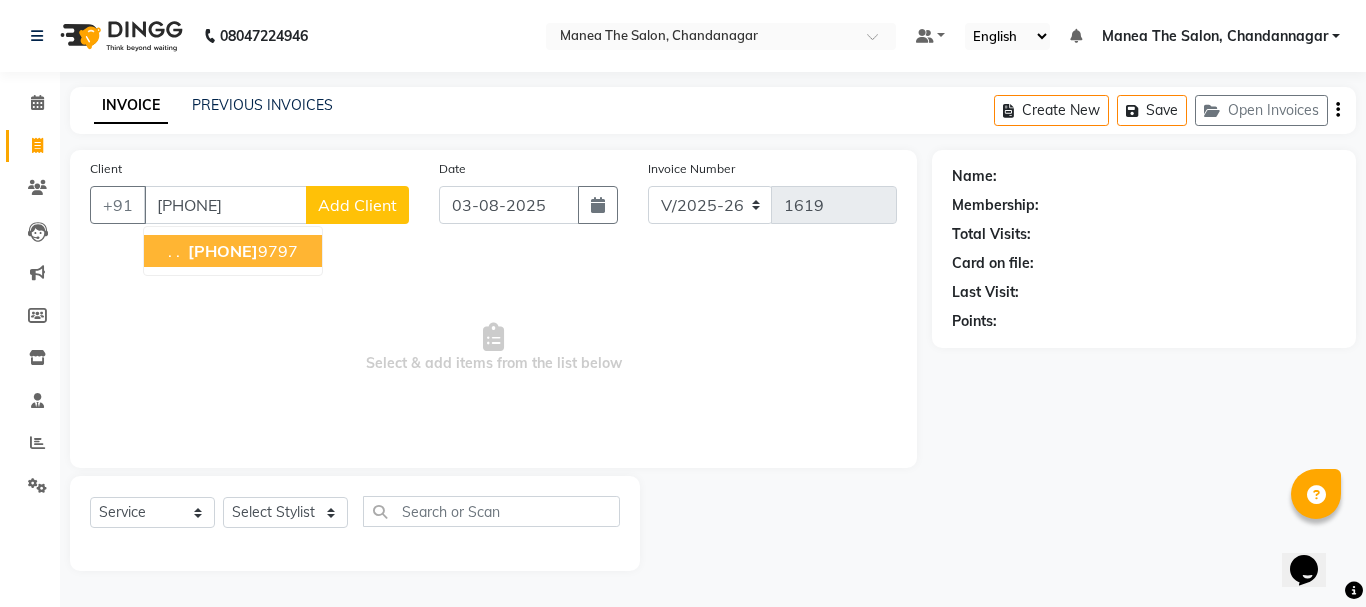 click on "[PHONE]" at bounding box center (223, 251) 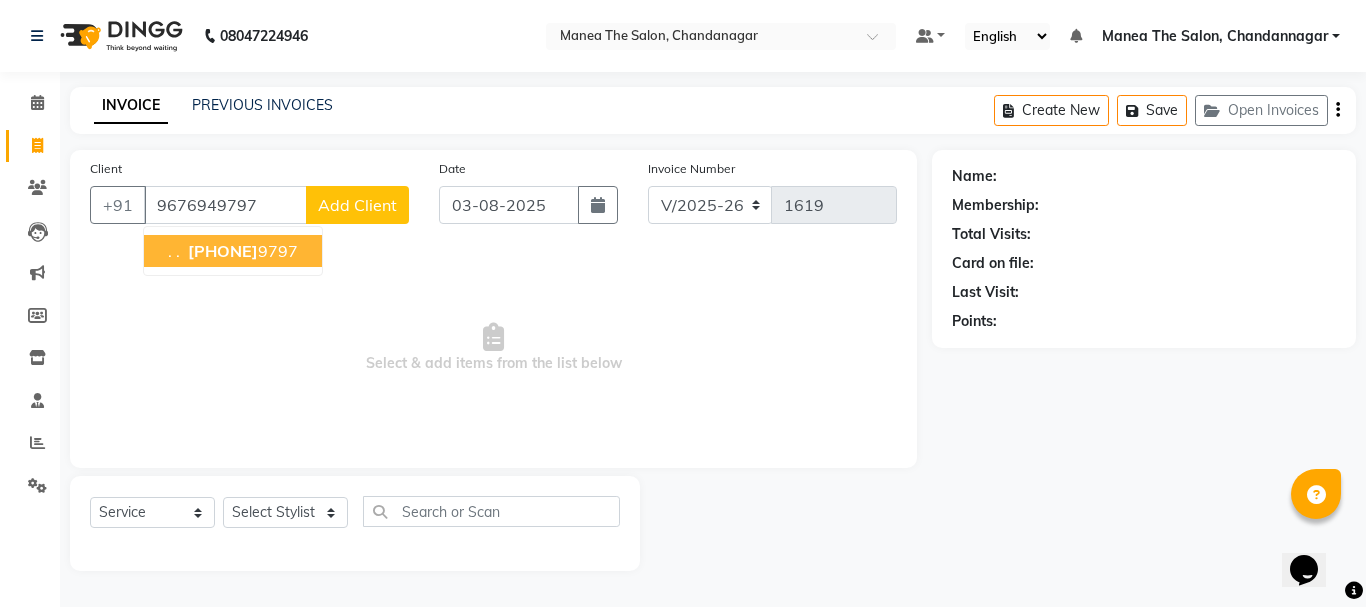 type on "9676949797" 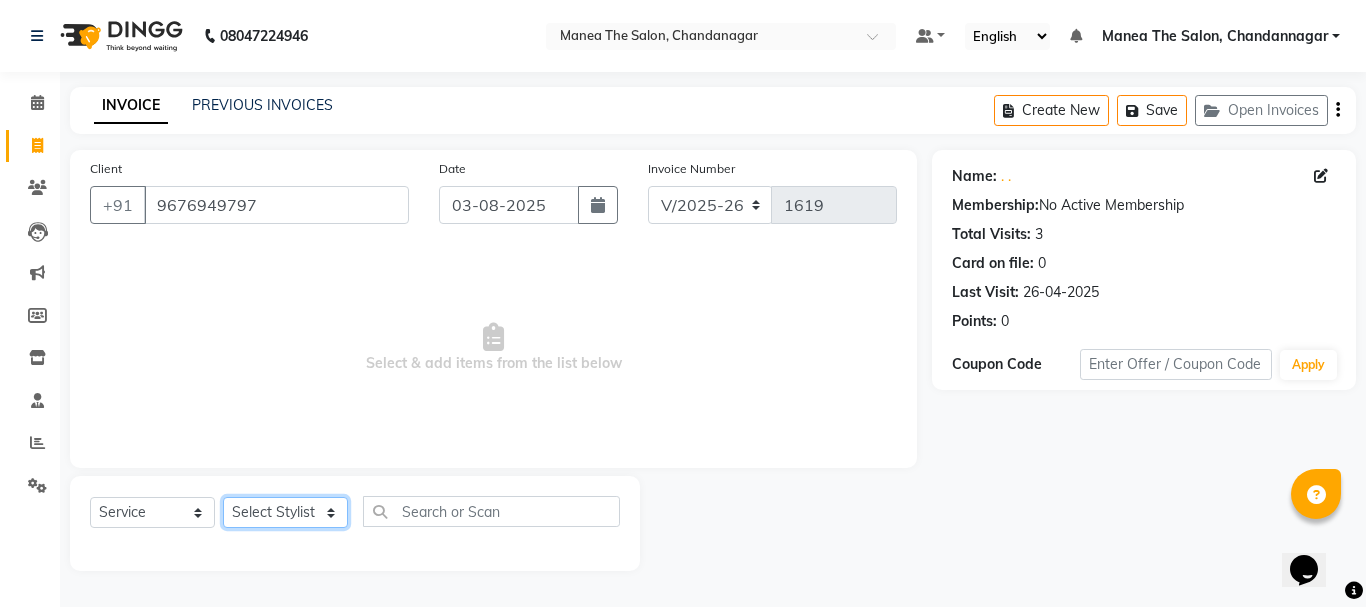 drag, startPoint x: 336, startPoint y: 515, endPoint x: 327, endPoint y: 501, distance: 16.643316 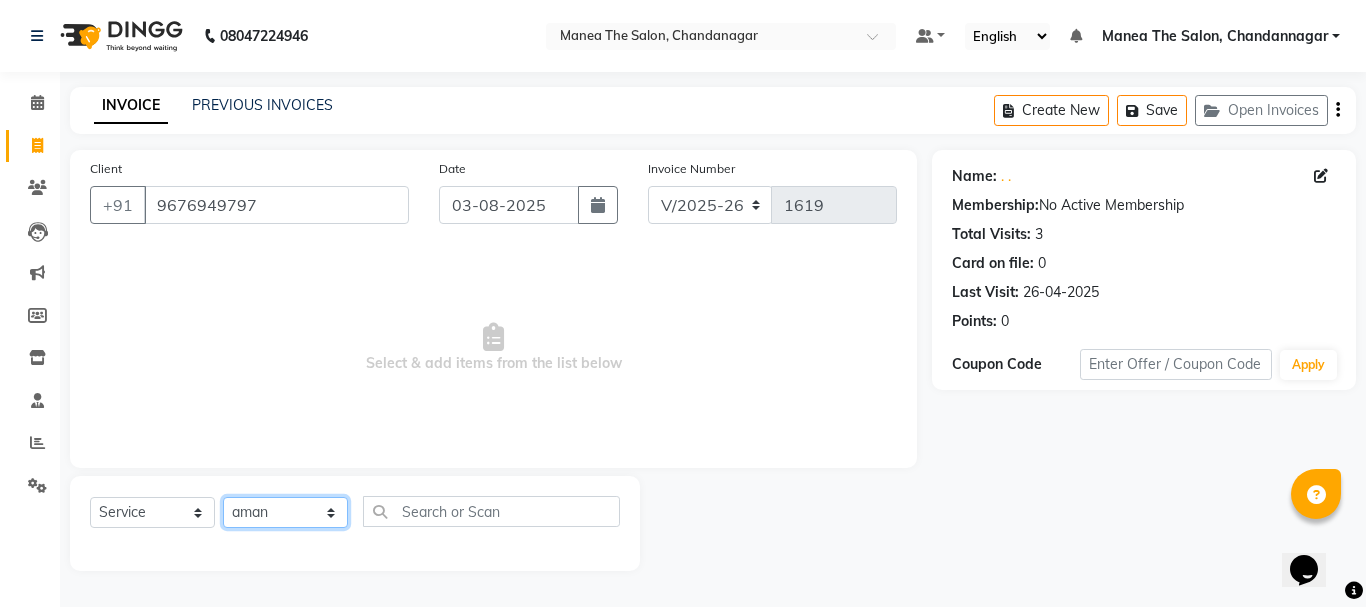 click on "Select Stylist aman [FIRST] [FIRST] [FIRST] shireesha Sulthana" 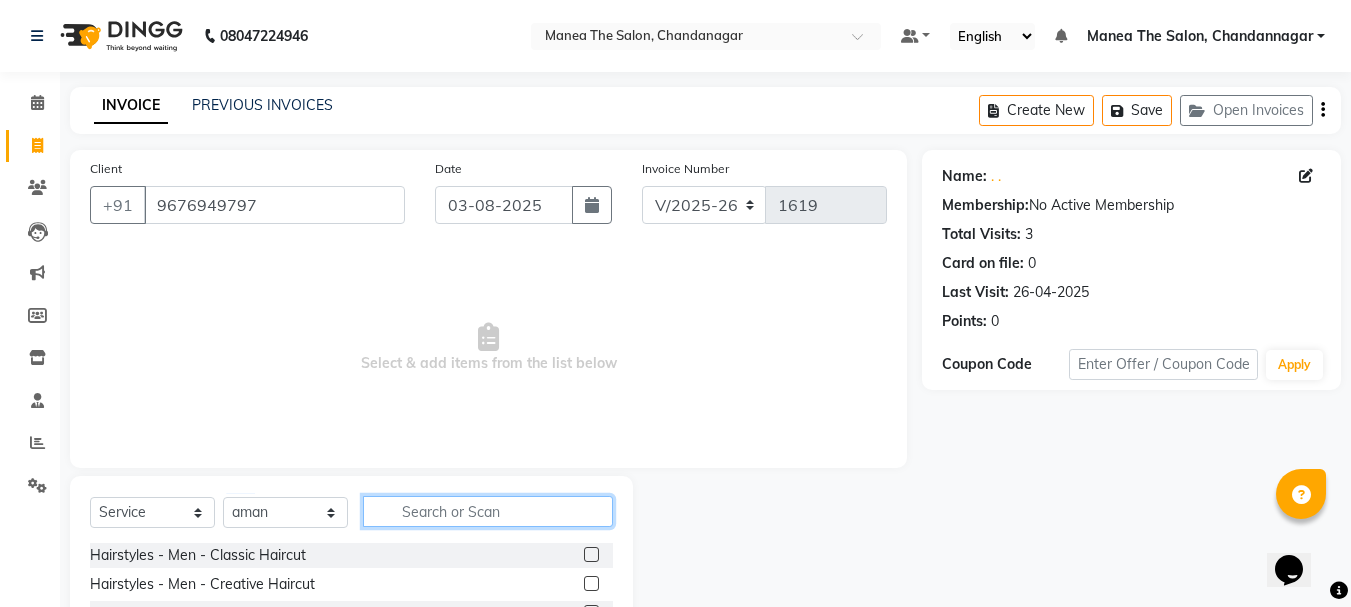 click 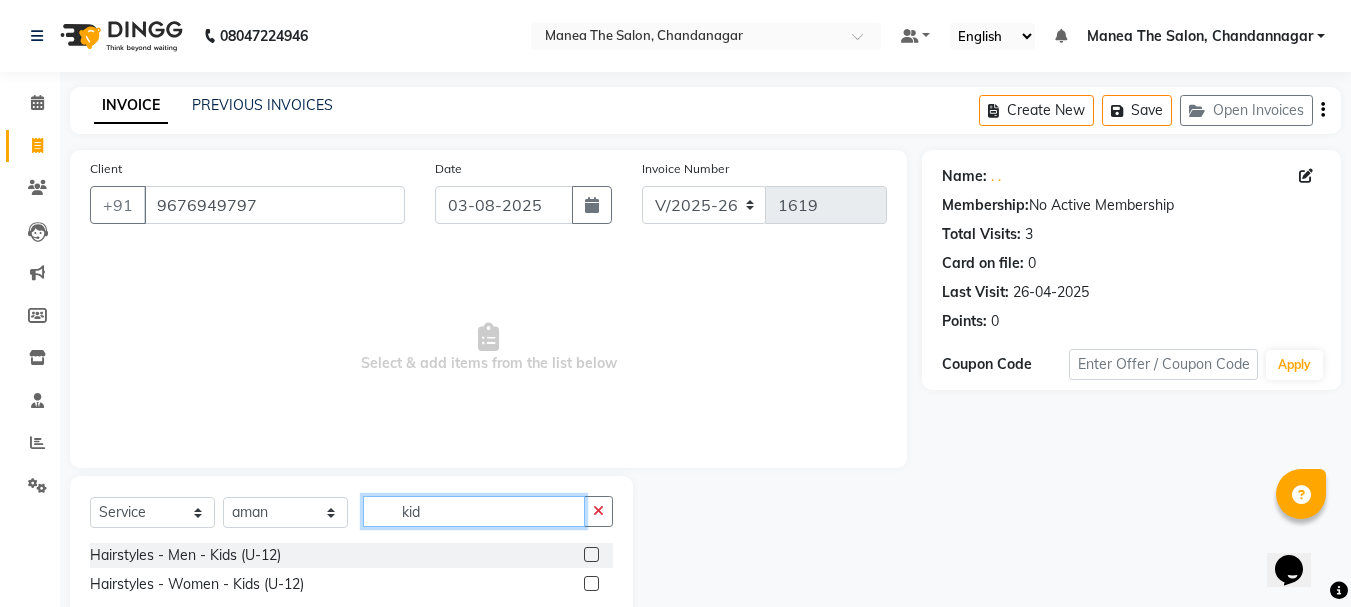 type on "kid" 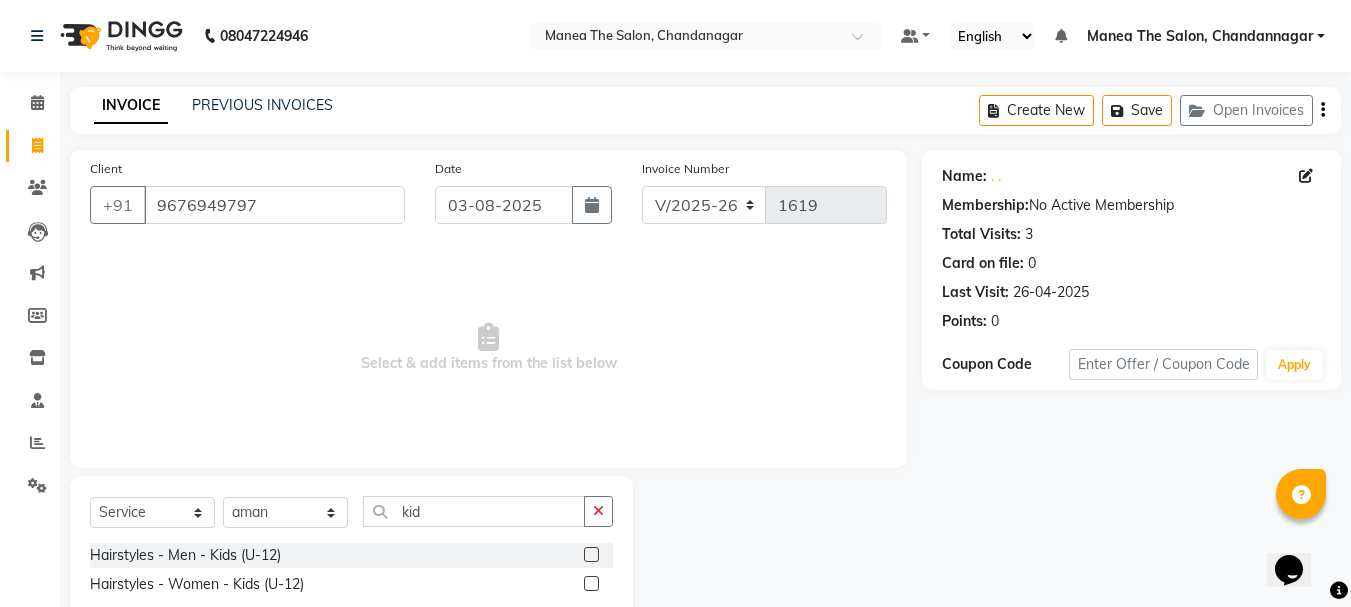 click 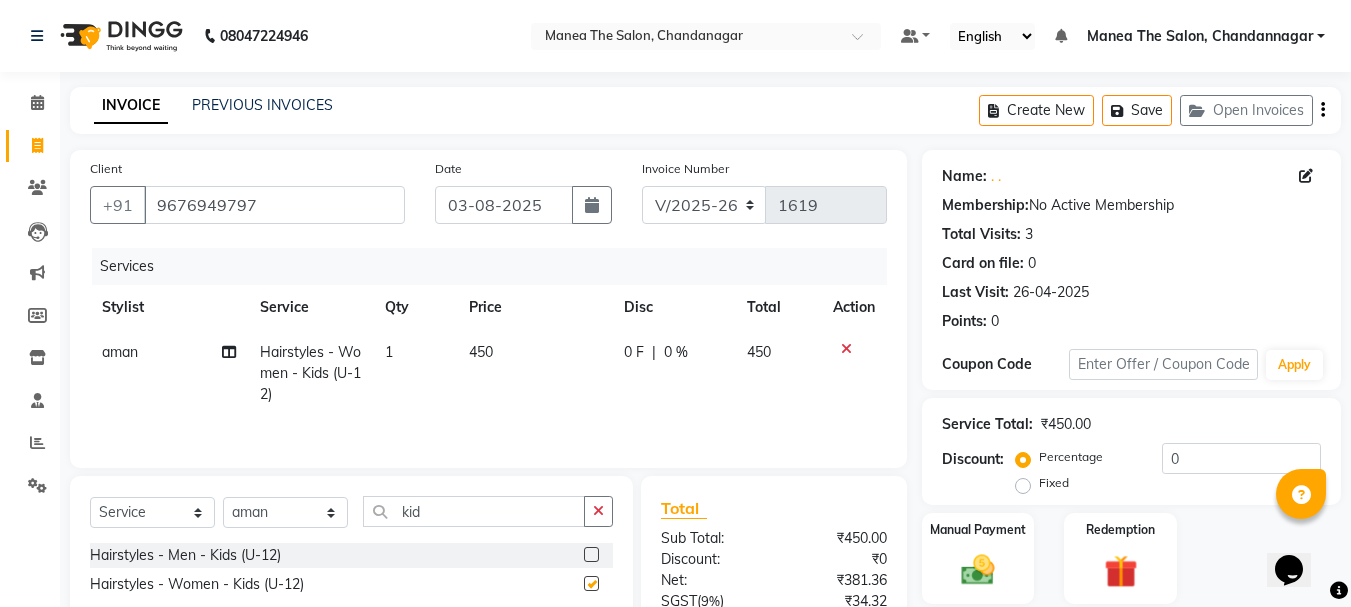 checkbox on "false" 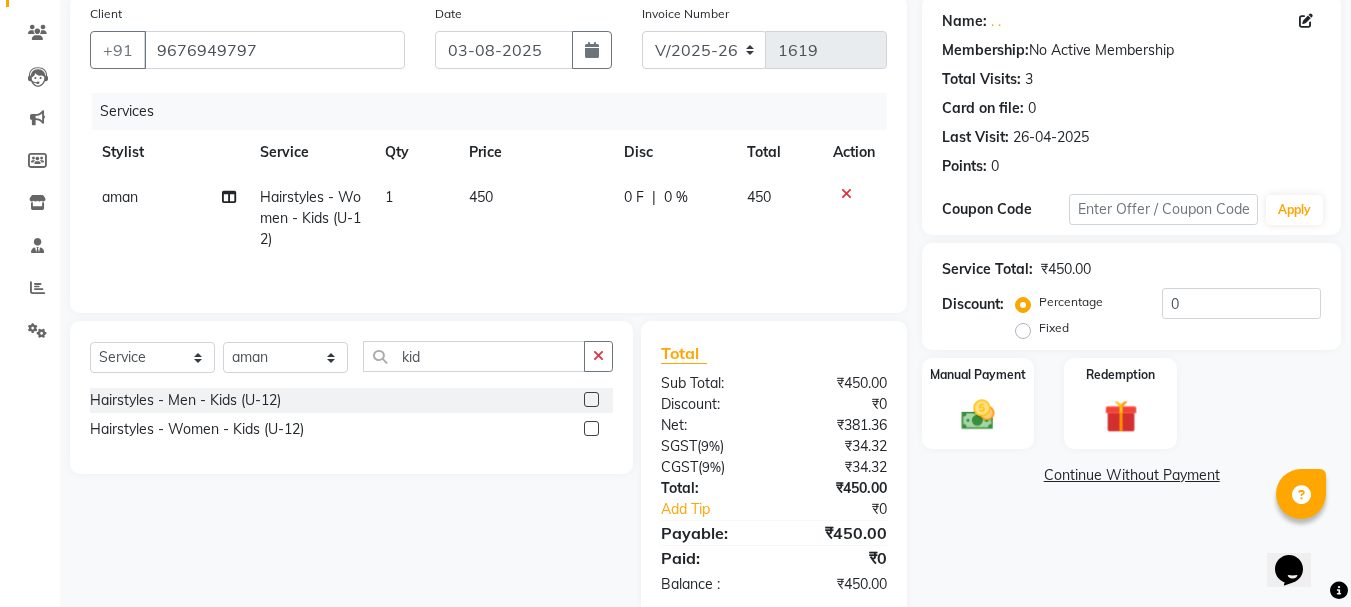 scroll, scrollTop: 193, scrollLeft: 0, axis: vertical 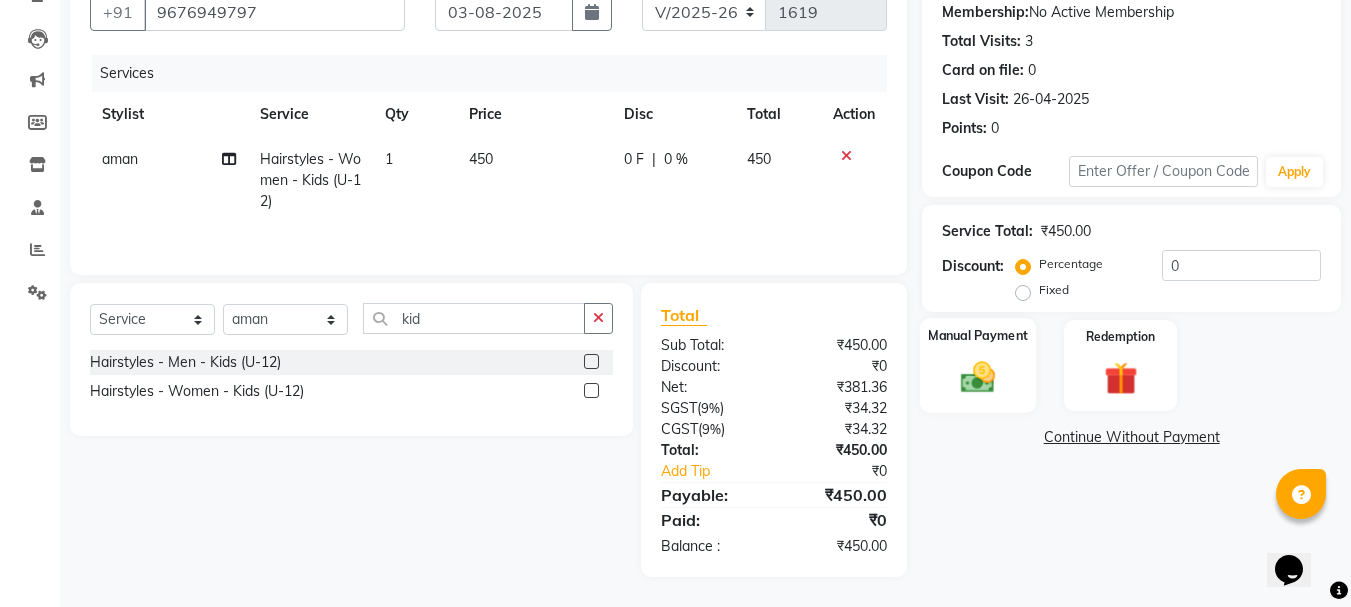 click 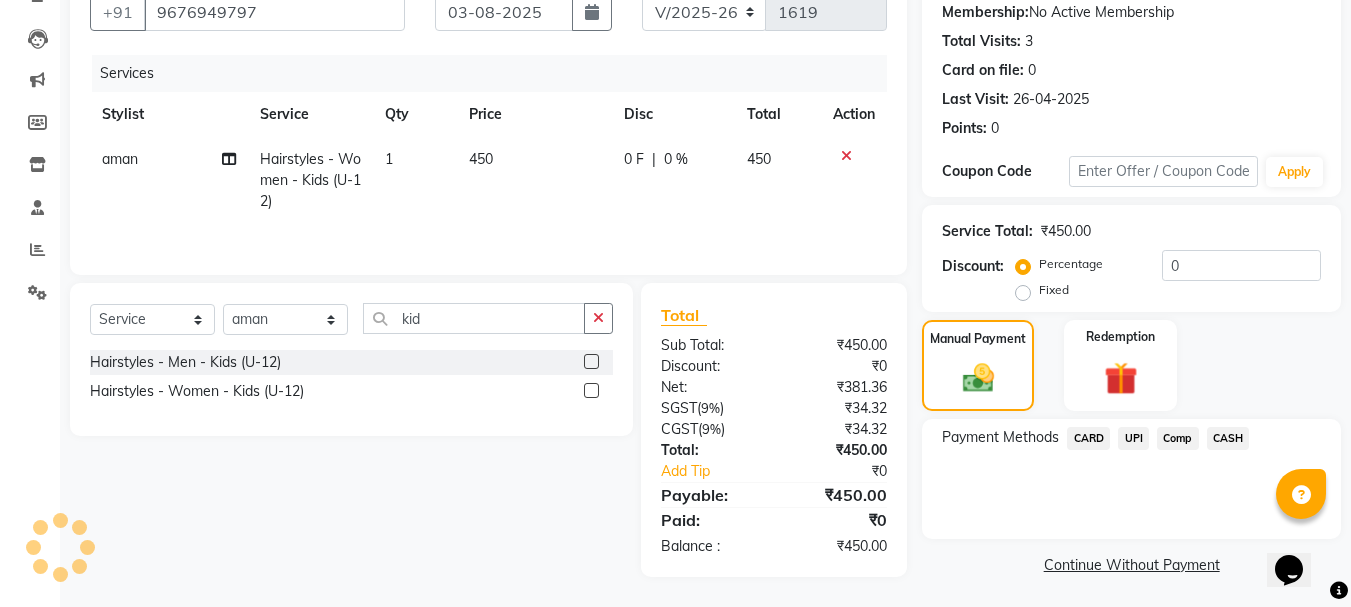 click on "UPI" 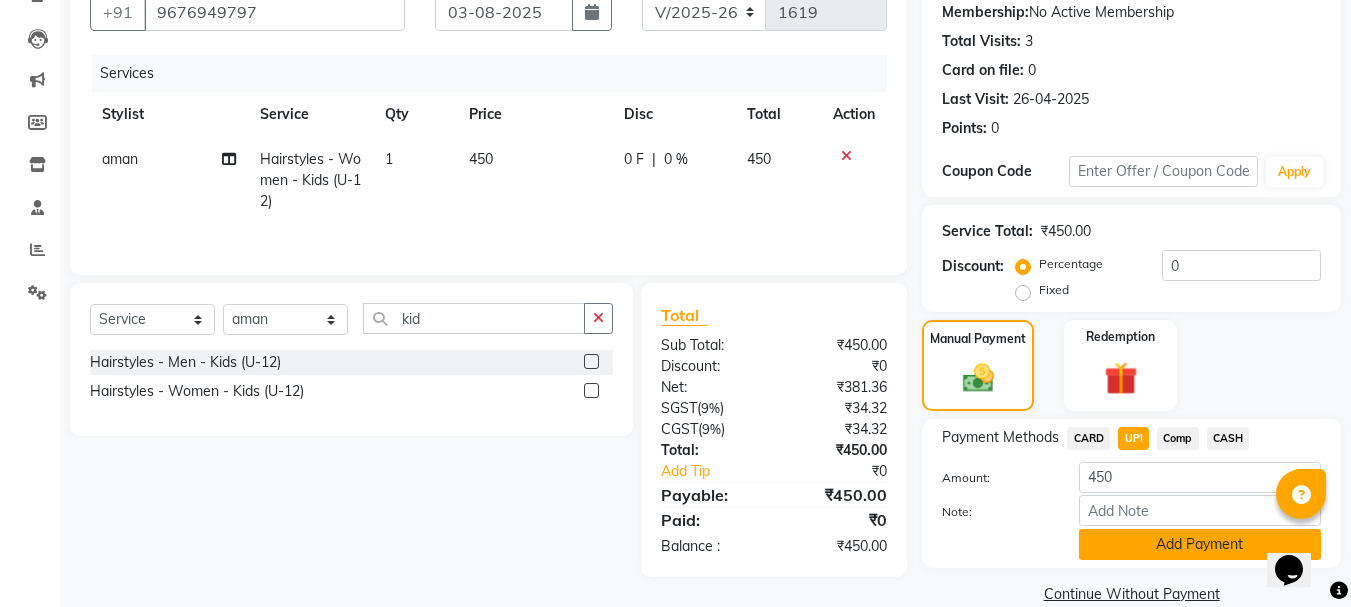 click on "Add Payment" 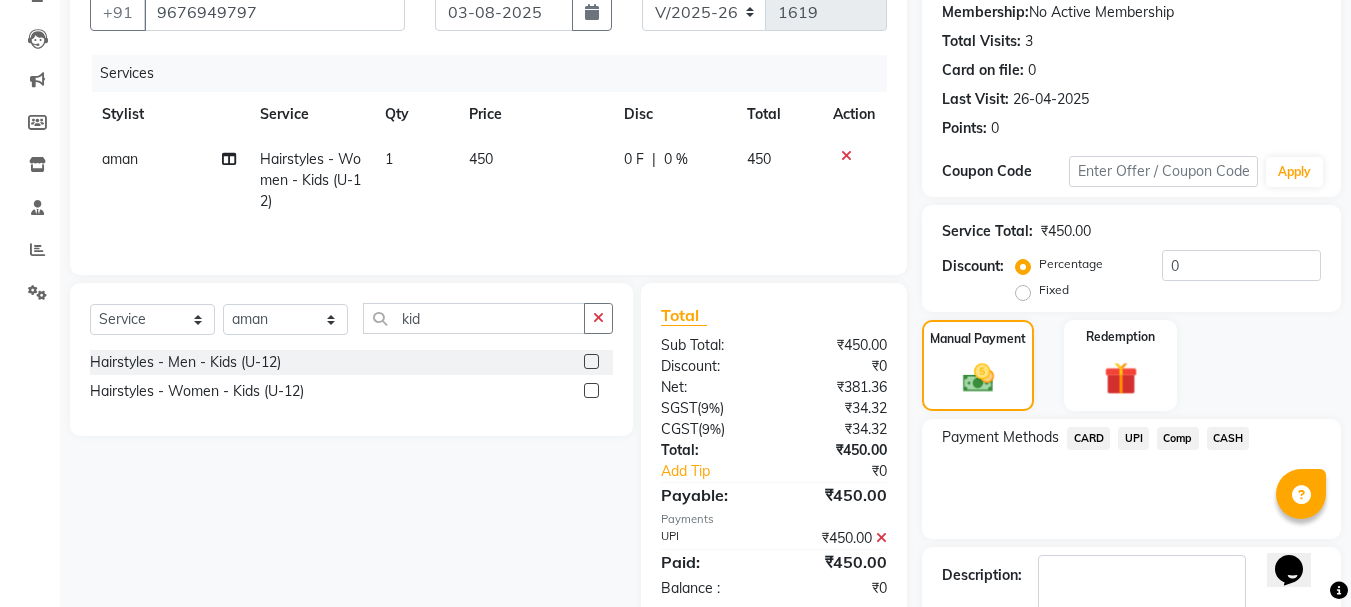 scroll, scrollTop: 309, scrollLeft: 0, axis: vertical 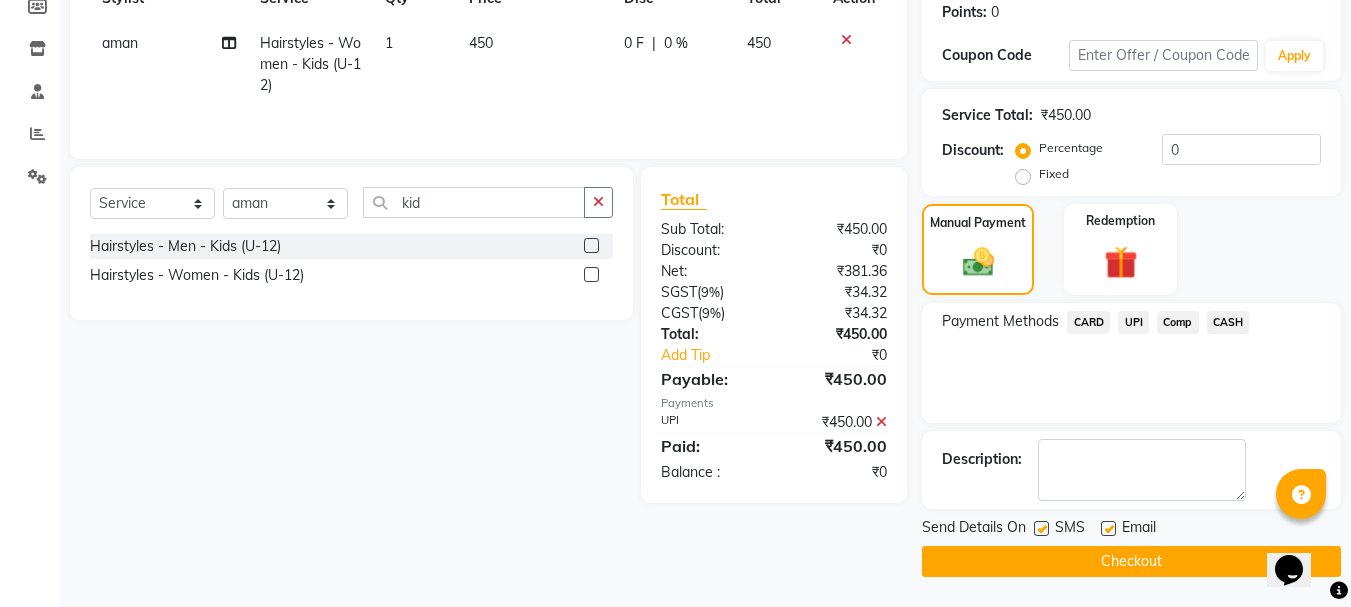 click on "Checkout" 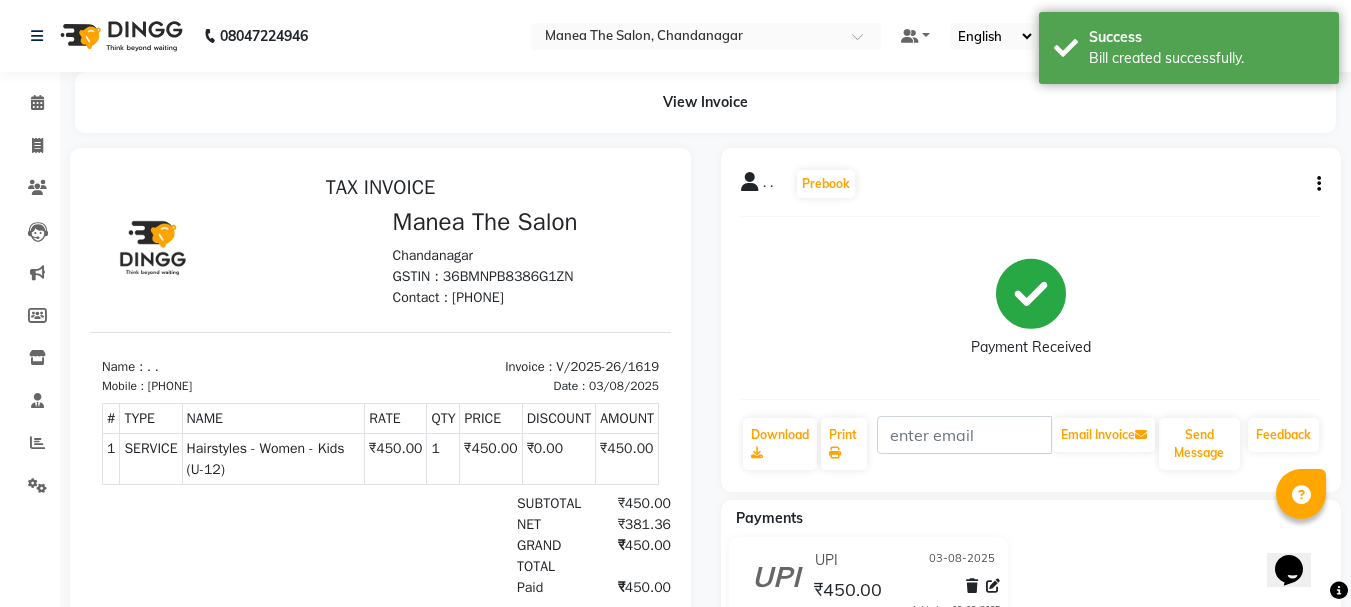 scroll, scrollTop: 0, scrollLeft: 0, axis: both 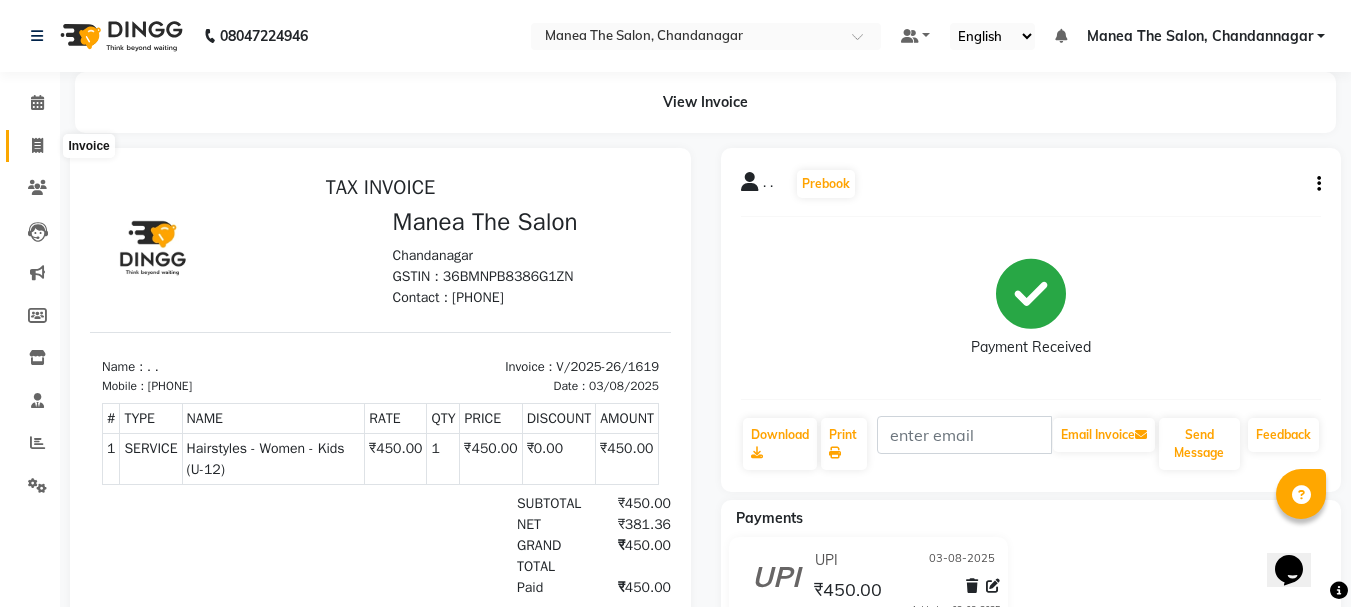 click 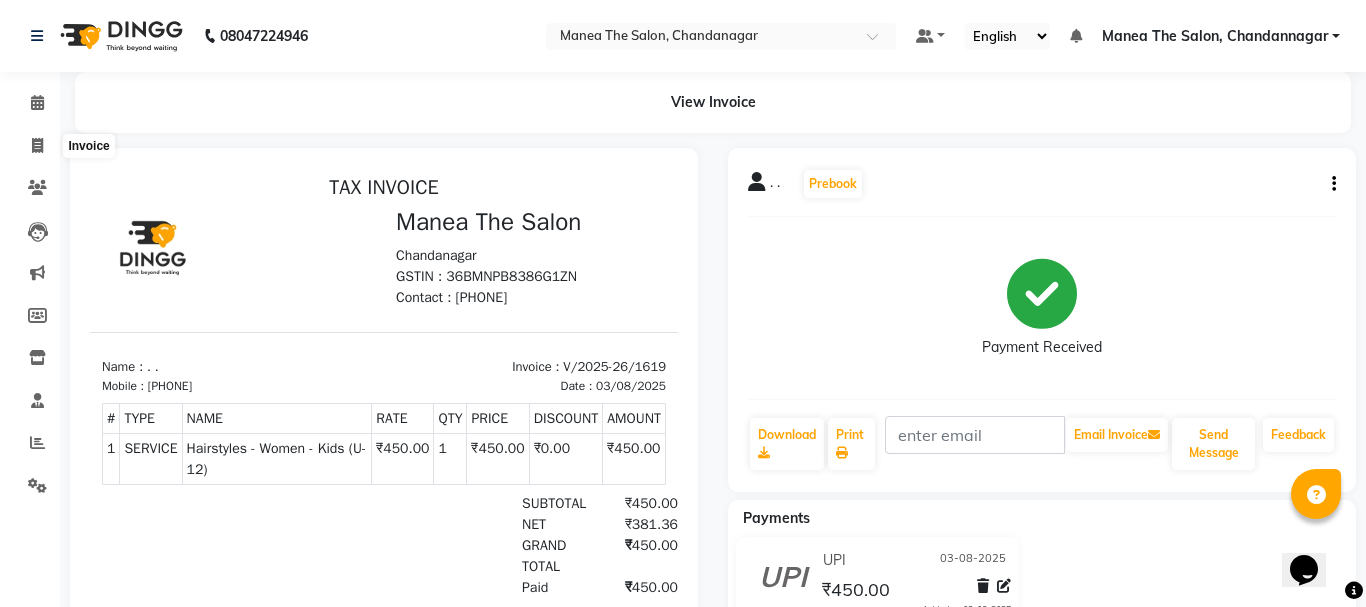 select on "service" 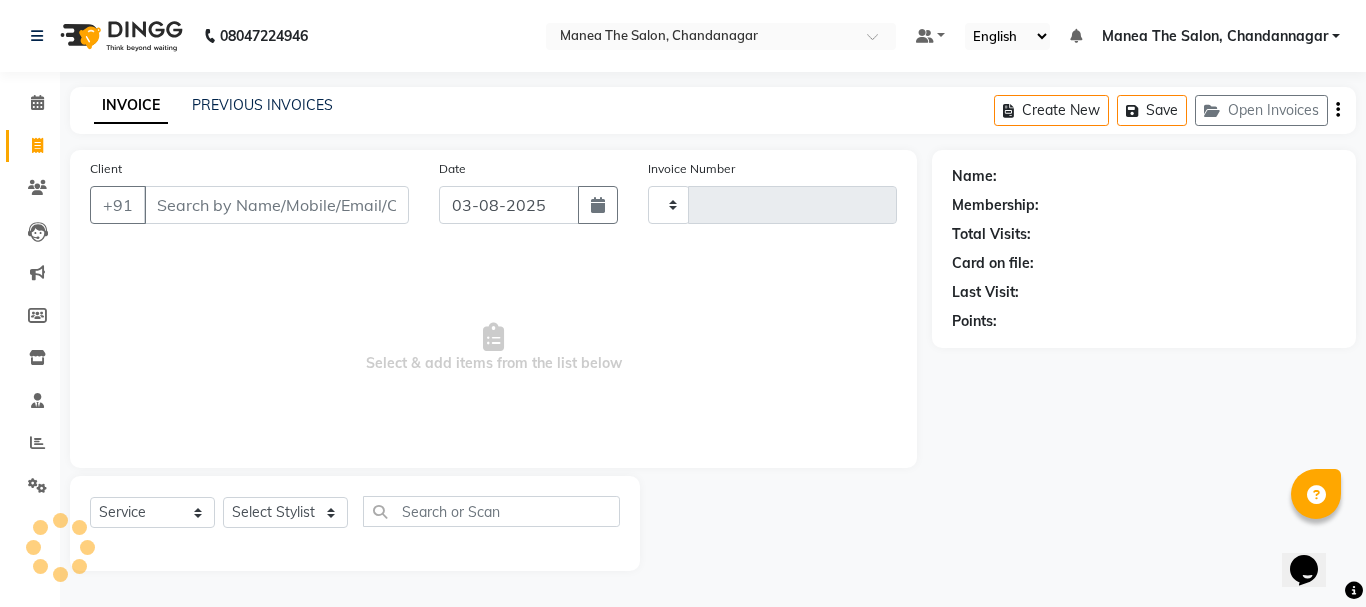 type on "1620" 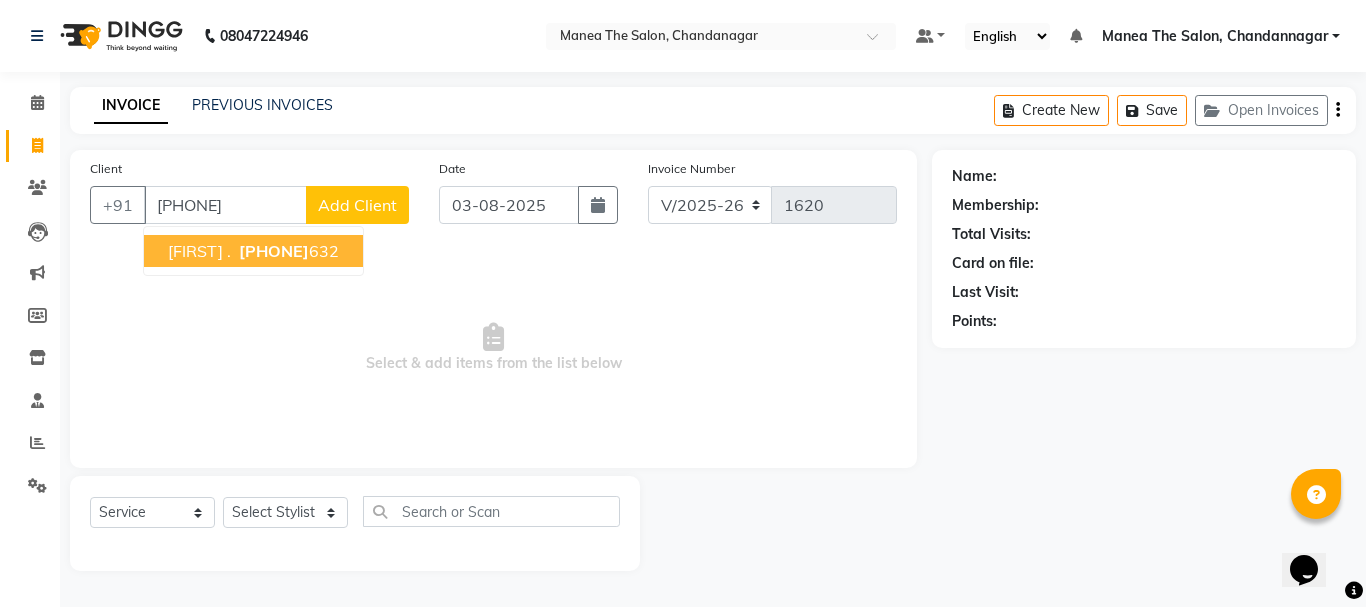 click on "[FIRST] ." at bounding box center (199, 251) 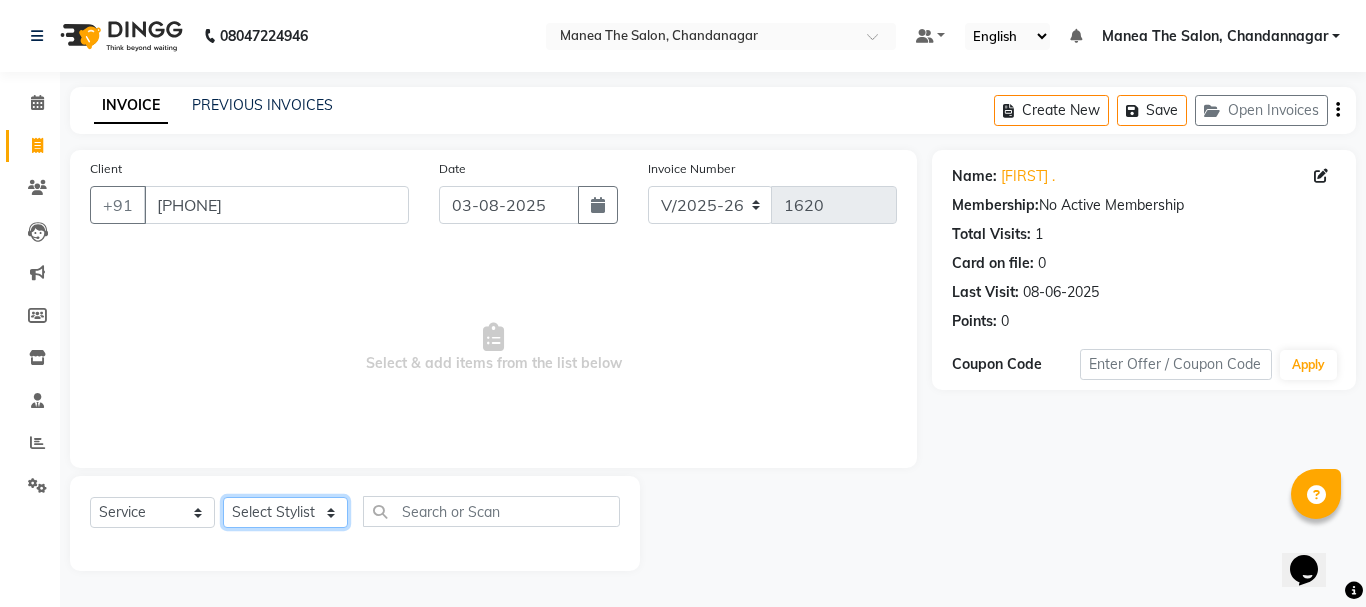 click on "Select Stylist aman [FIRST] [FIRST] [FIRST] shireesha Sulthana" 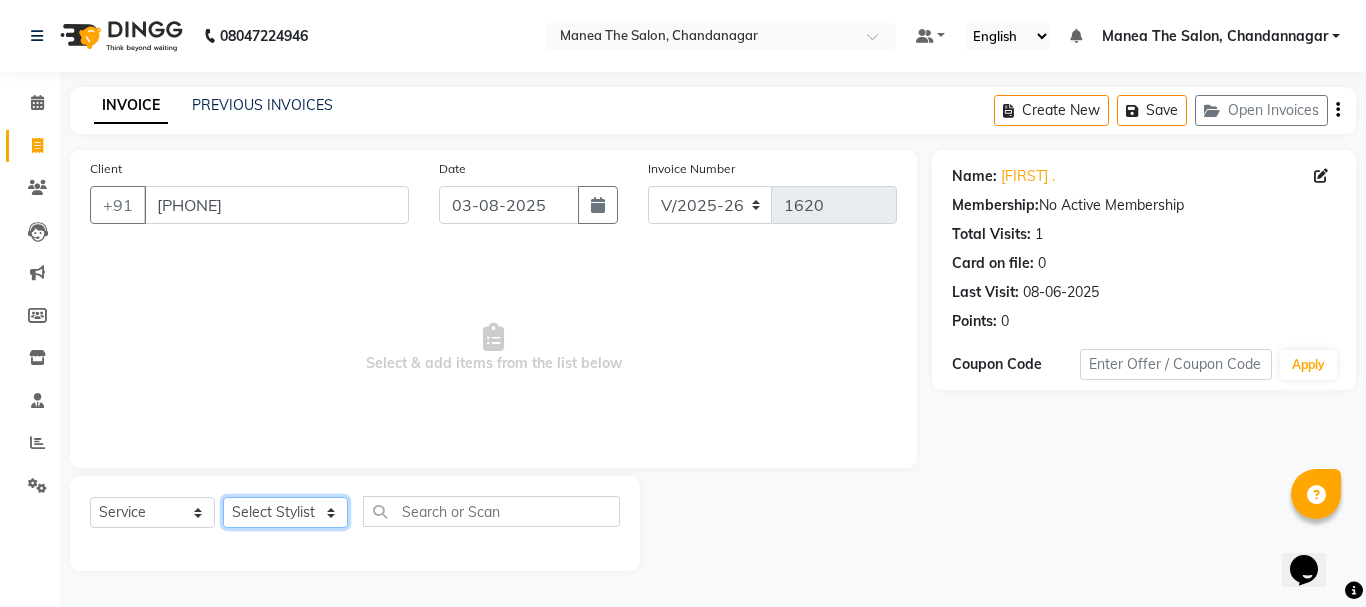 select on "68191" 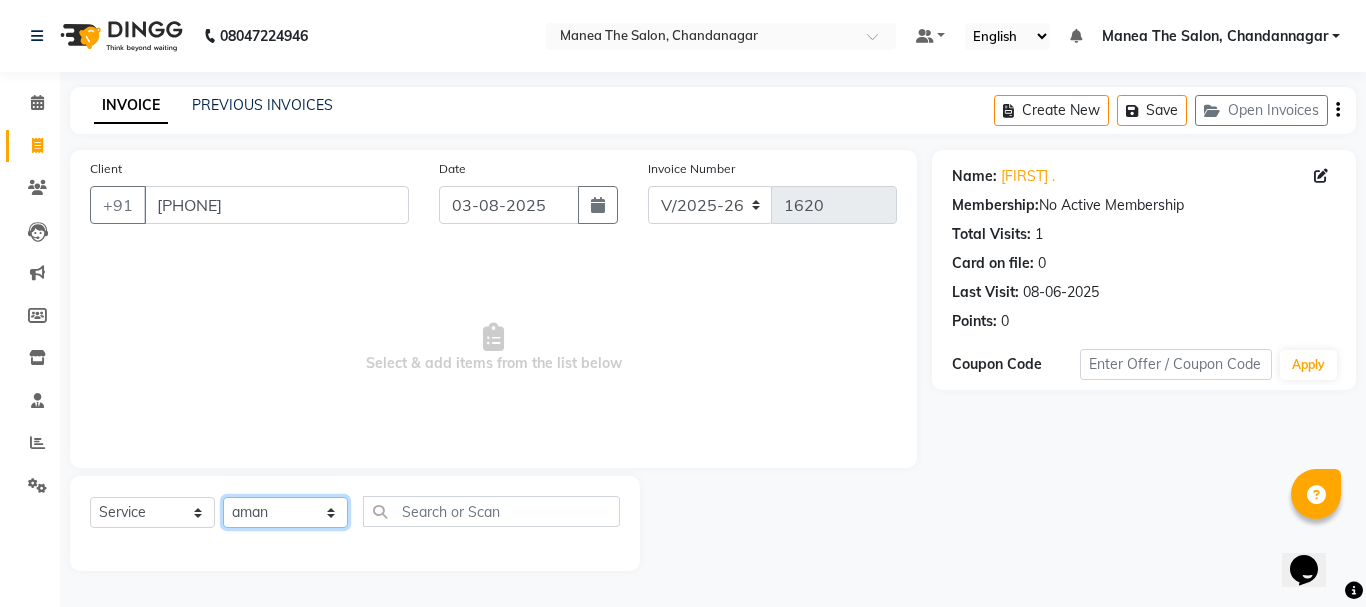 click on "Select Stylist aman [FIRST] [FIRST] [FIRST] shireesha Sulthana" 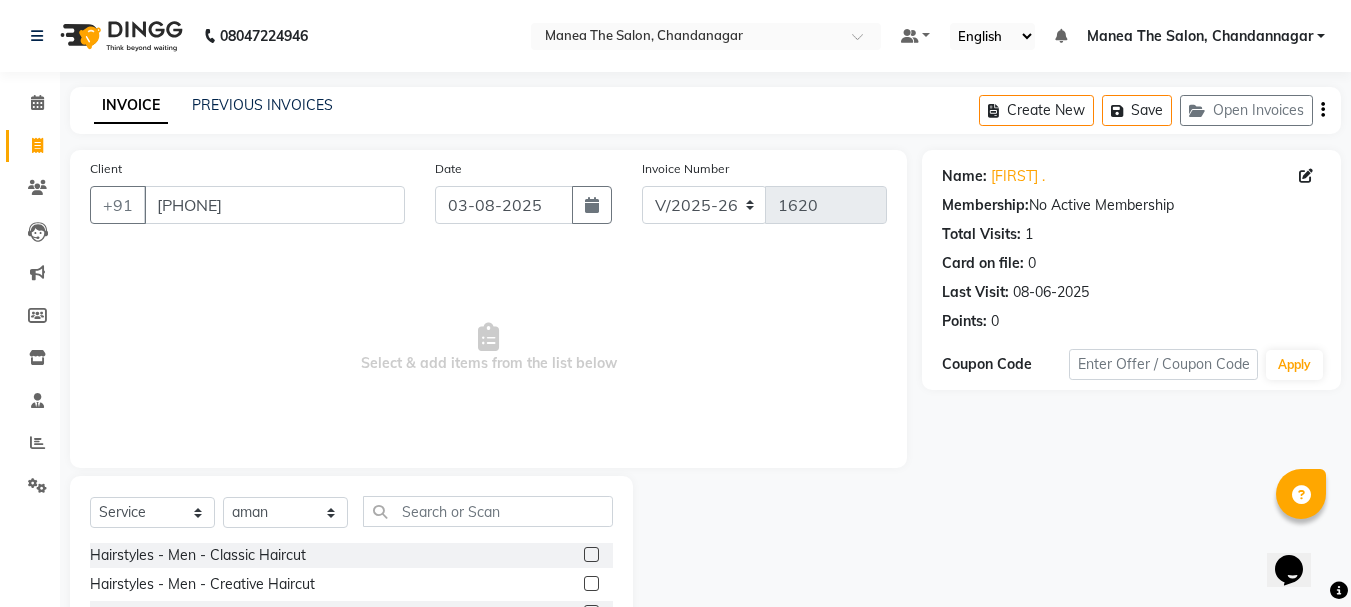 click 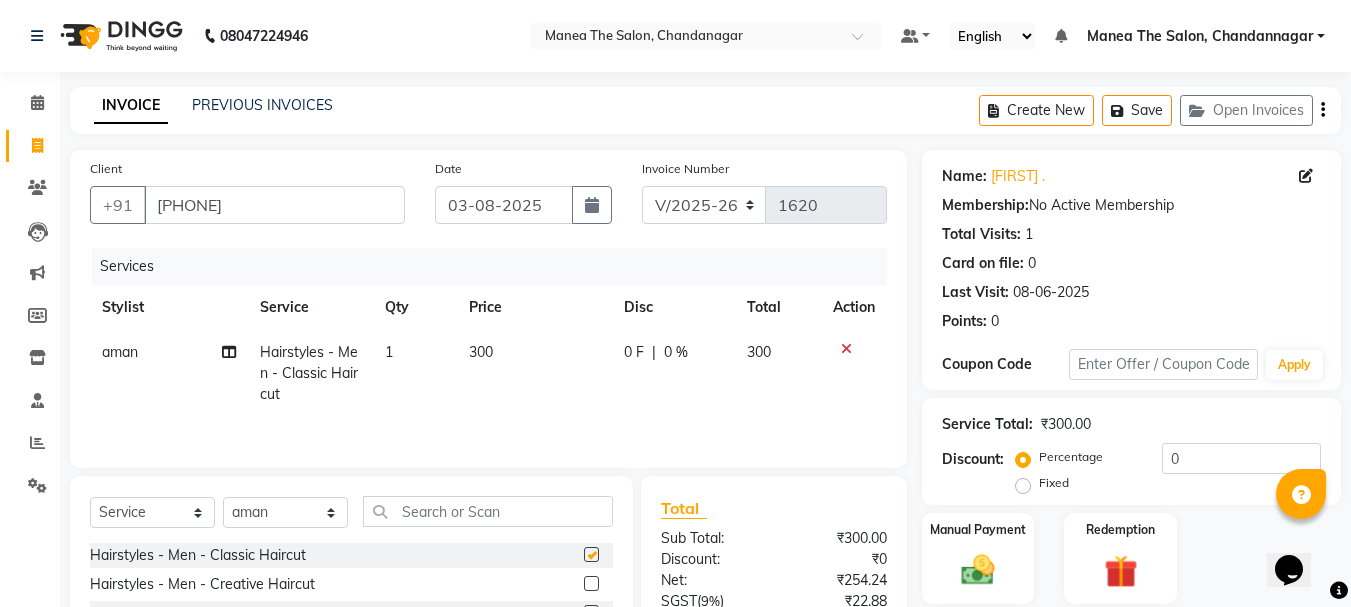 checkbox on "false" 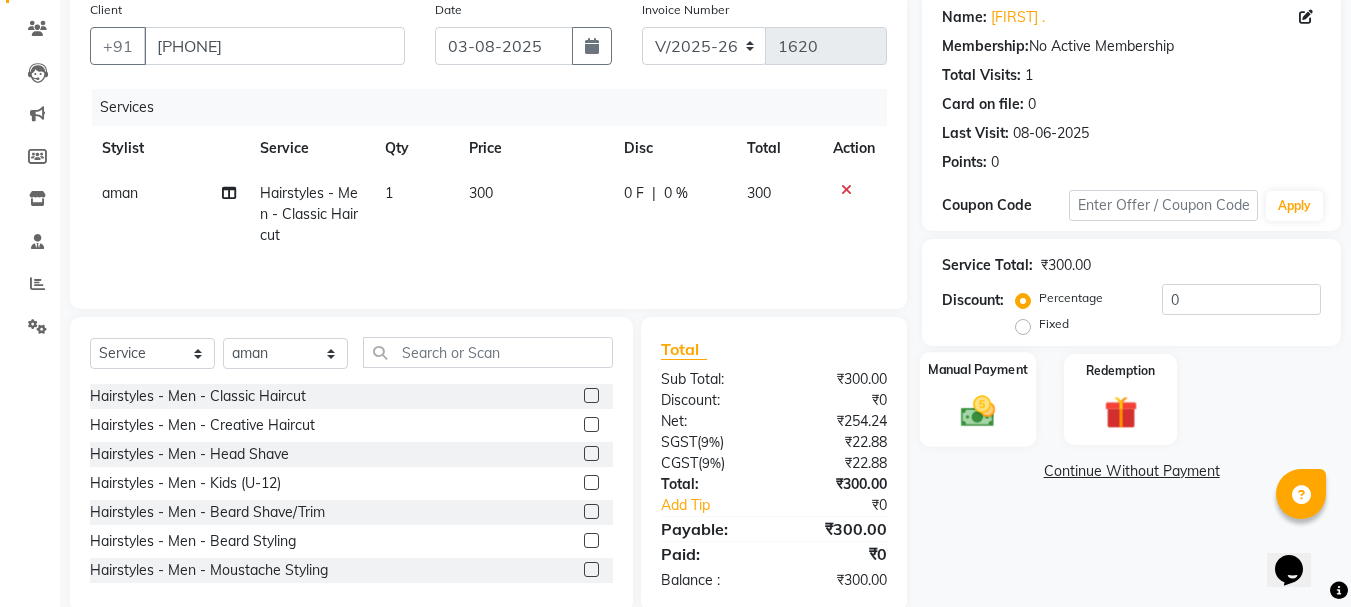 scroll, scrollTop: 194, scrollLeft: 0, axis: vertical 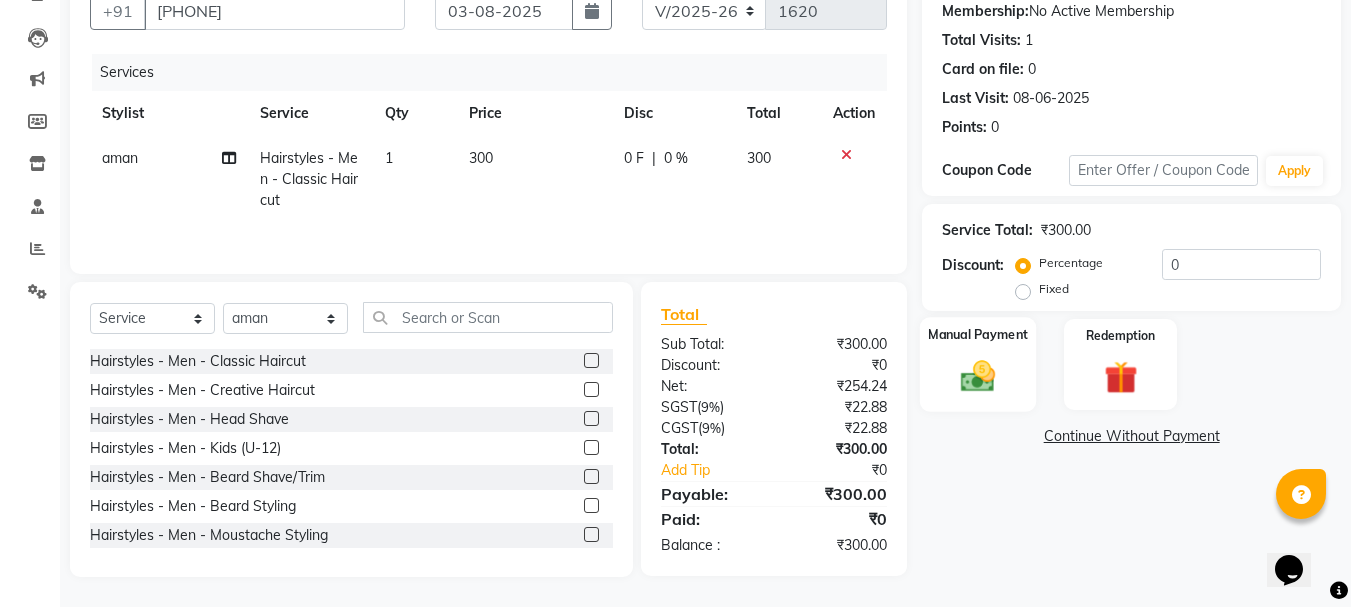 click 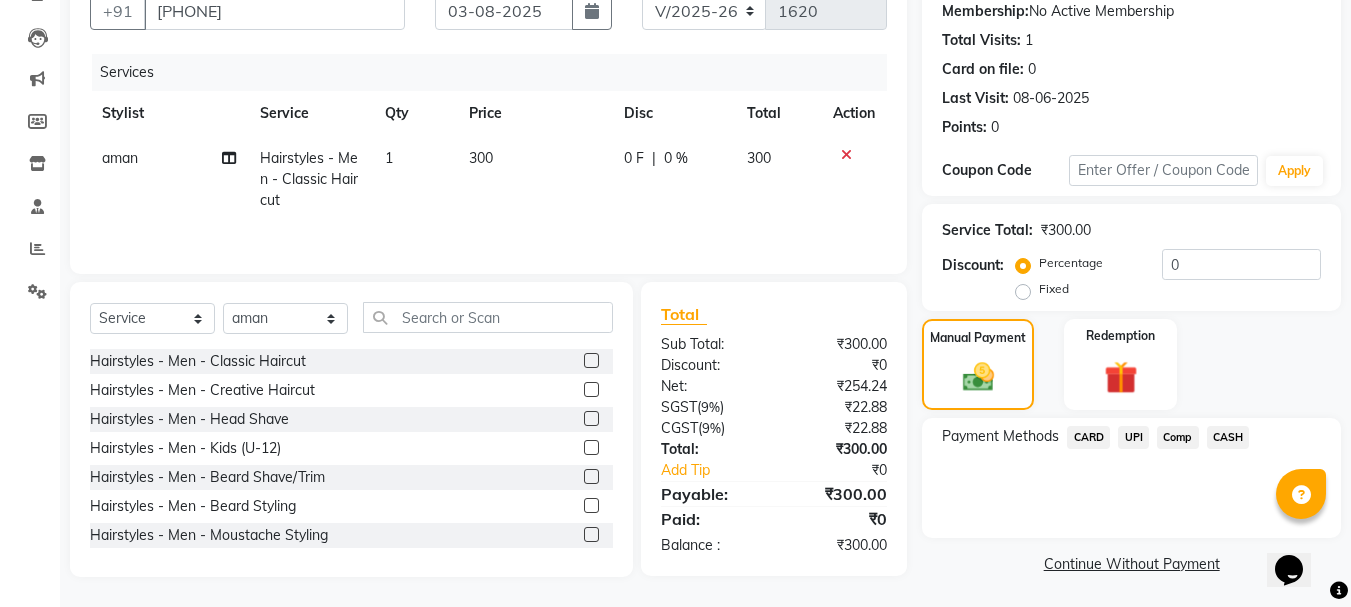 click on "UPI" 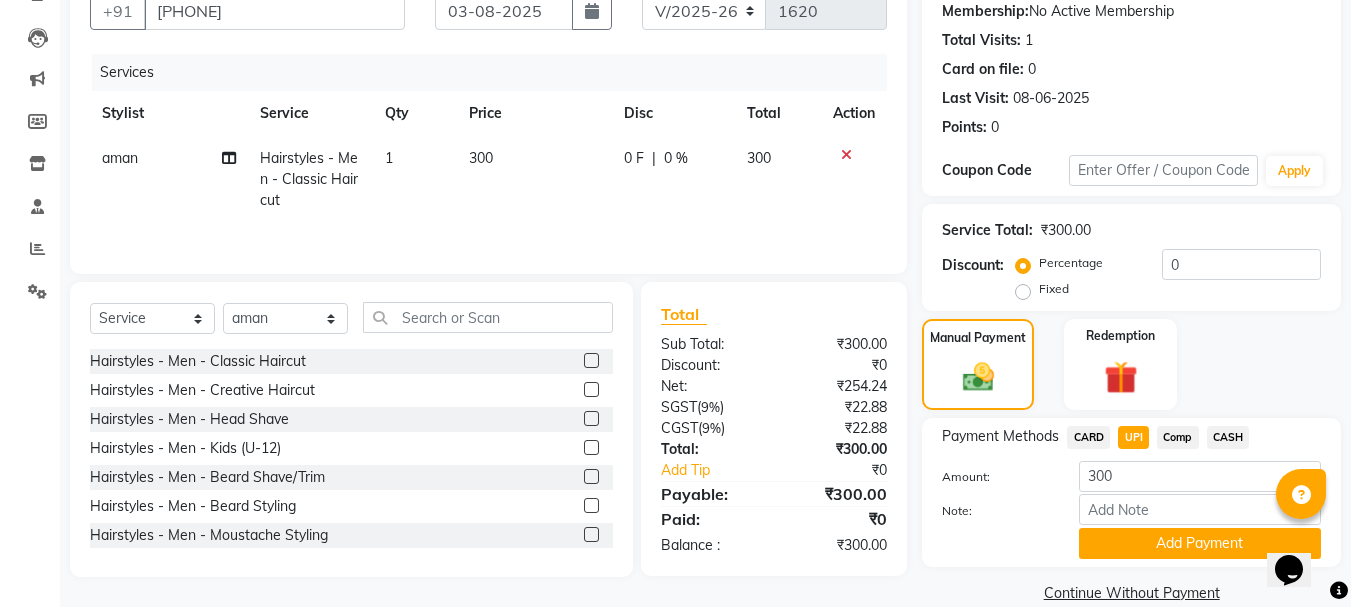 scroll, scrollTop: 225, scrollLeft: 0, axis: vertical 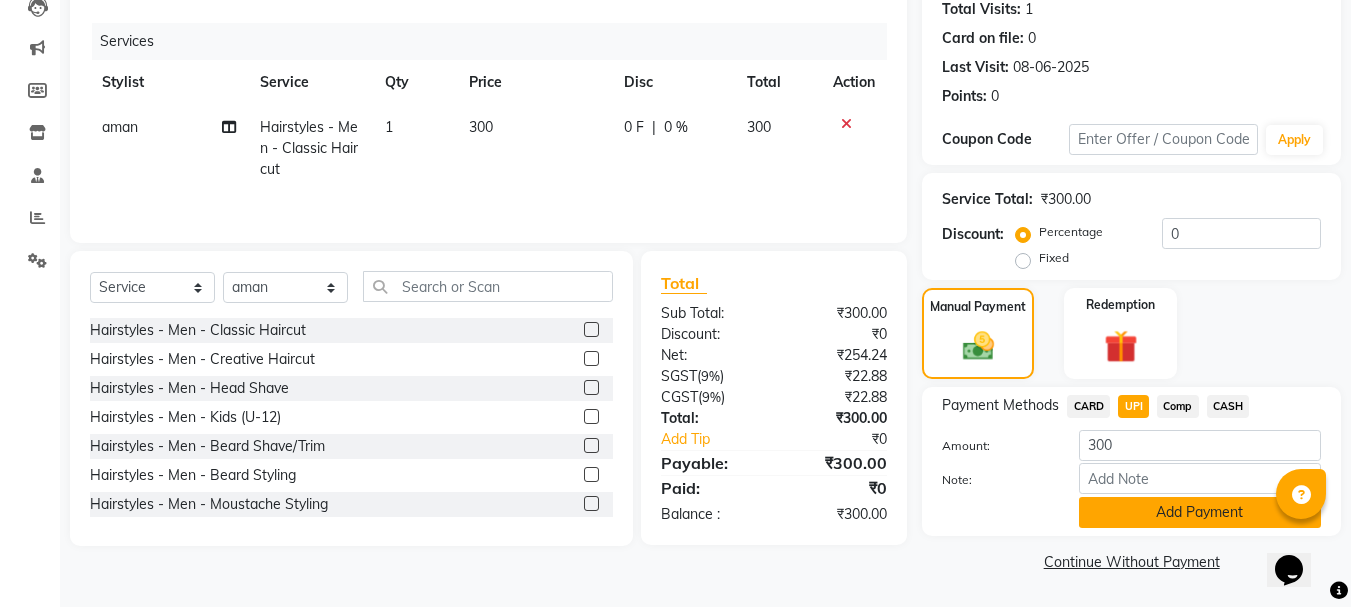 click on "Add Payment" 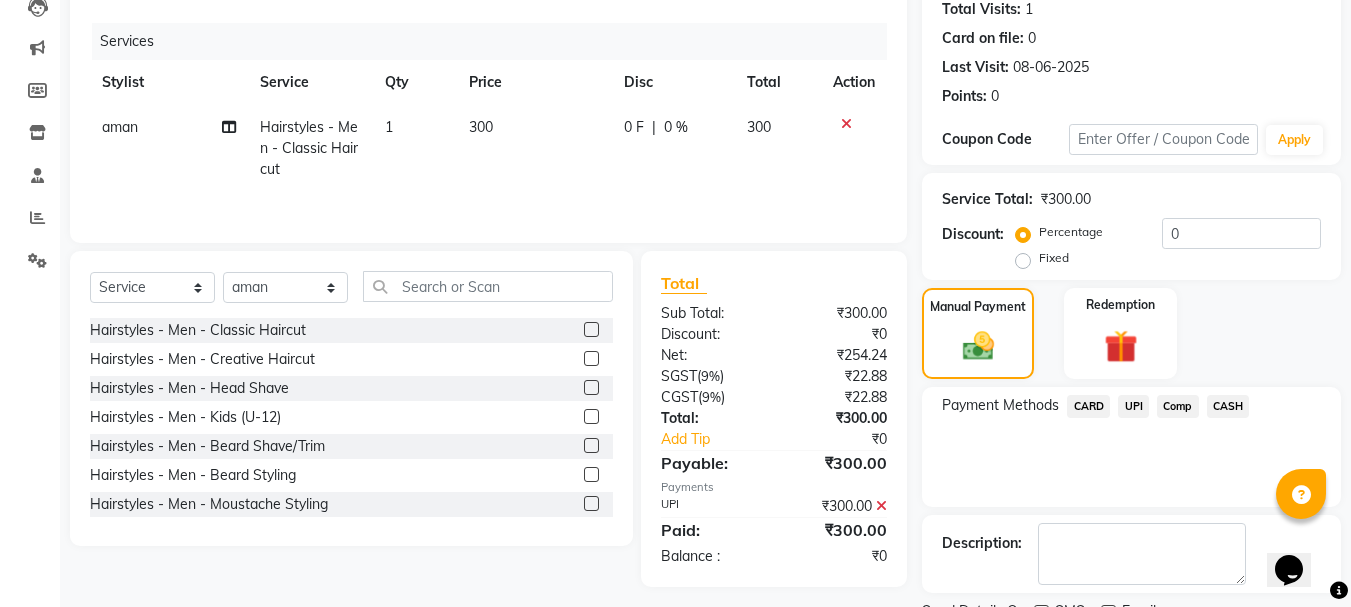 scroll, scrollTop: 309, scrollLeft: 0, axis: vertical 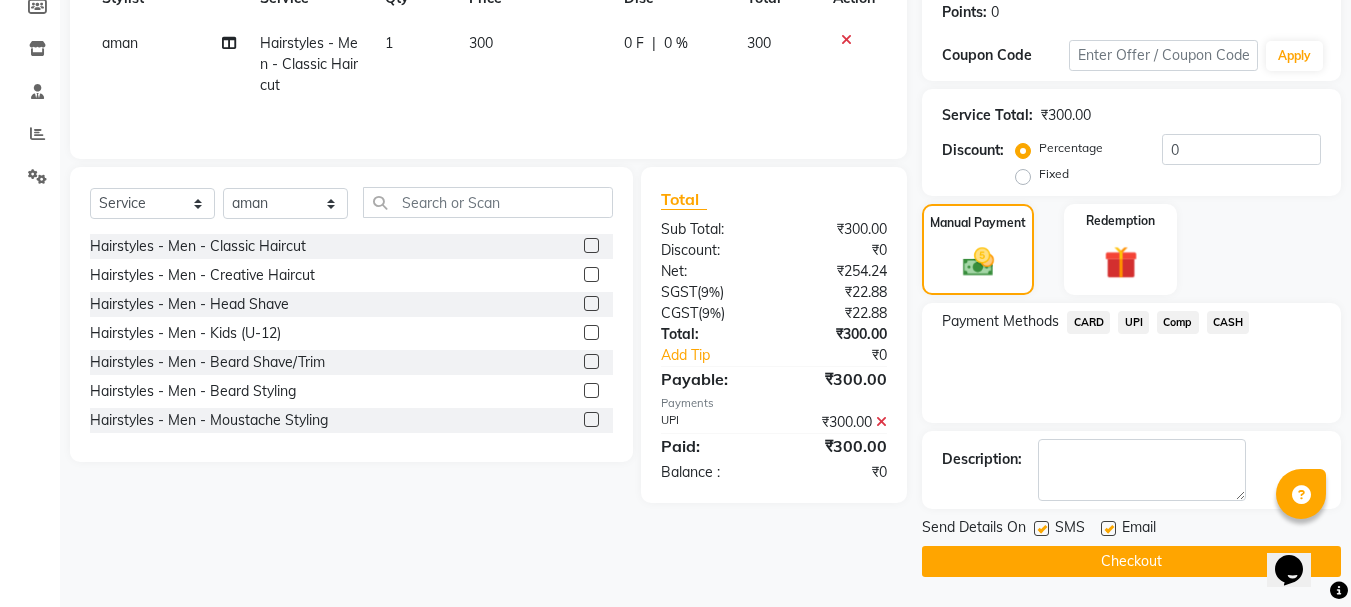 click on "Checkout" 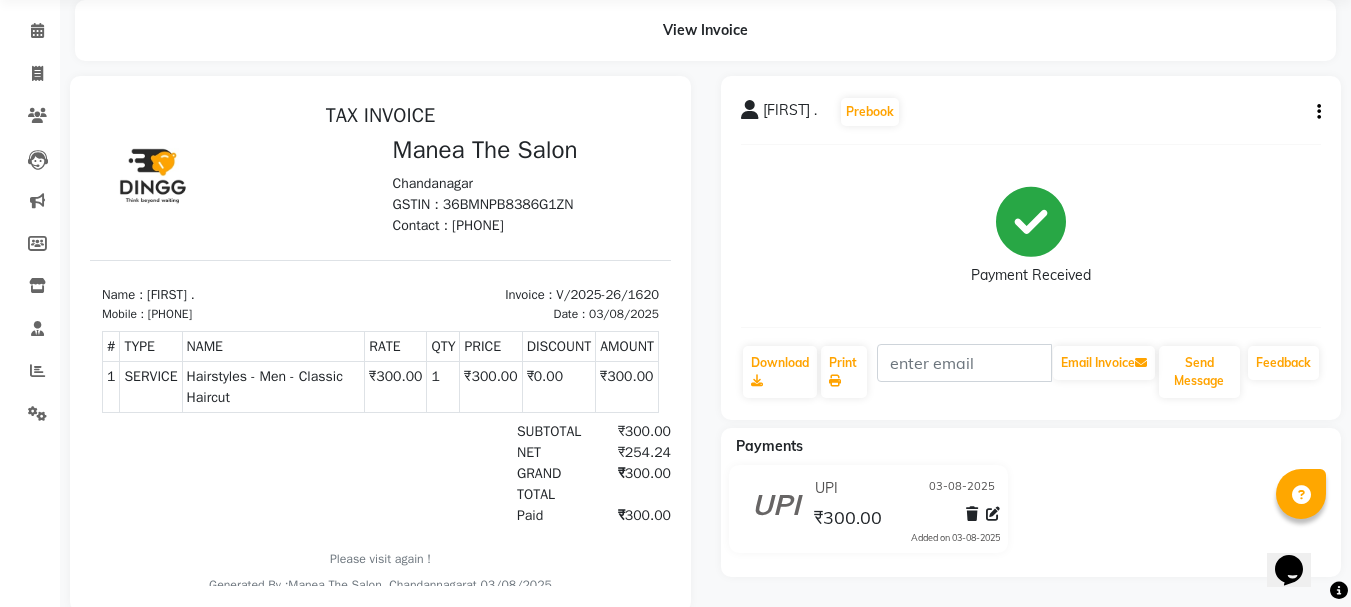 scroll, scrollTop: 122, scrollLeft: 0, axis: vertical 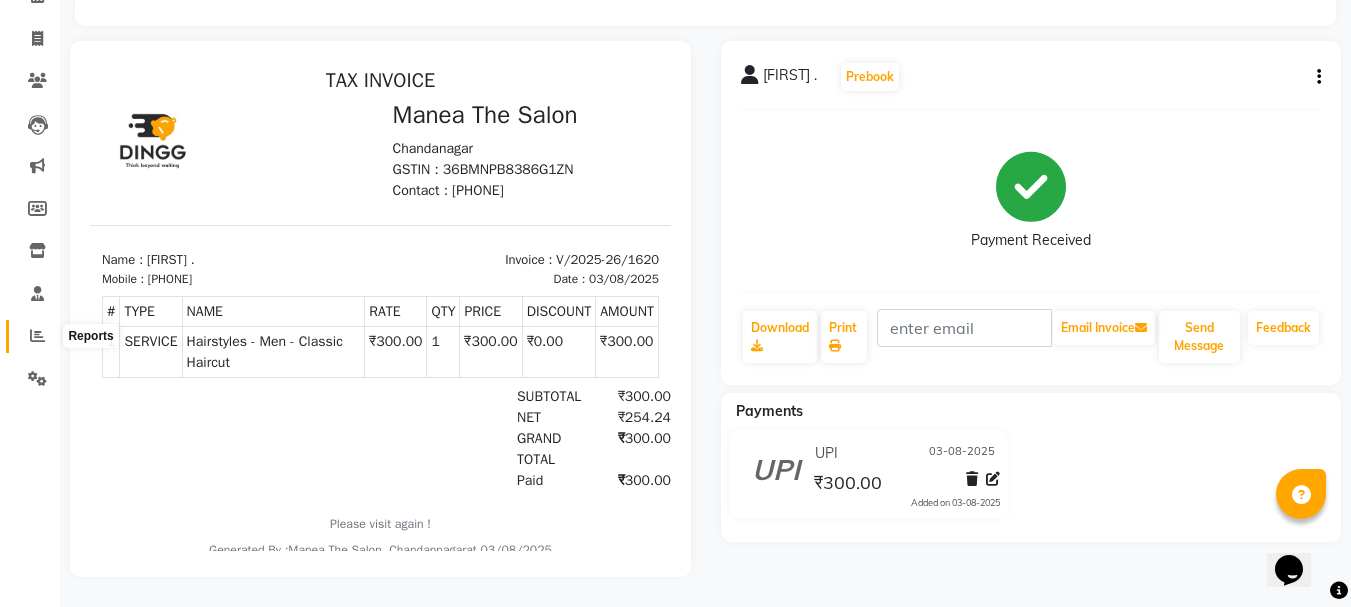 click 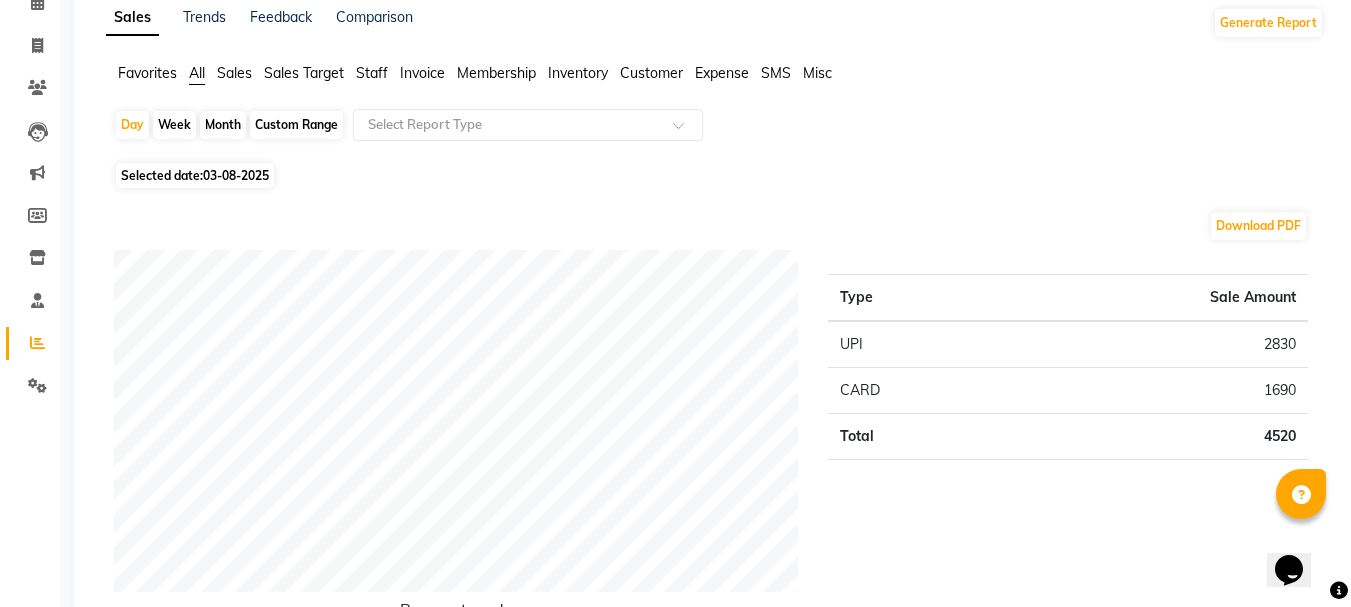 scroll, scrollTop: 0, scrollLeft: 0, axis: both 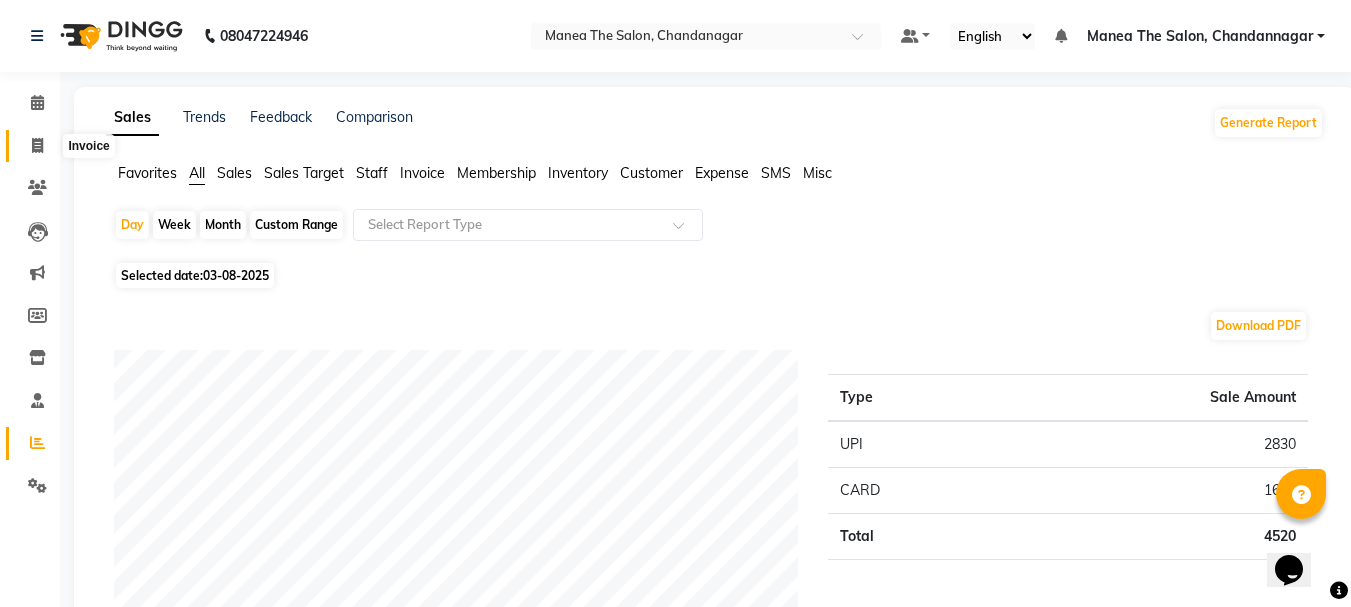 click 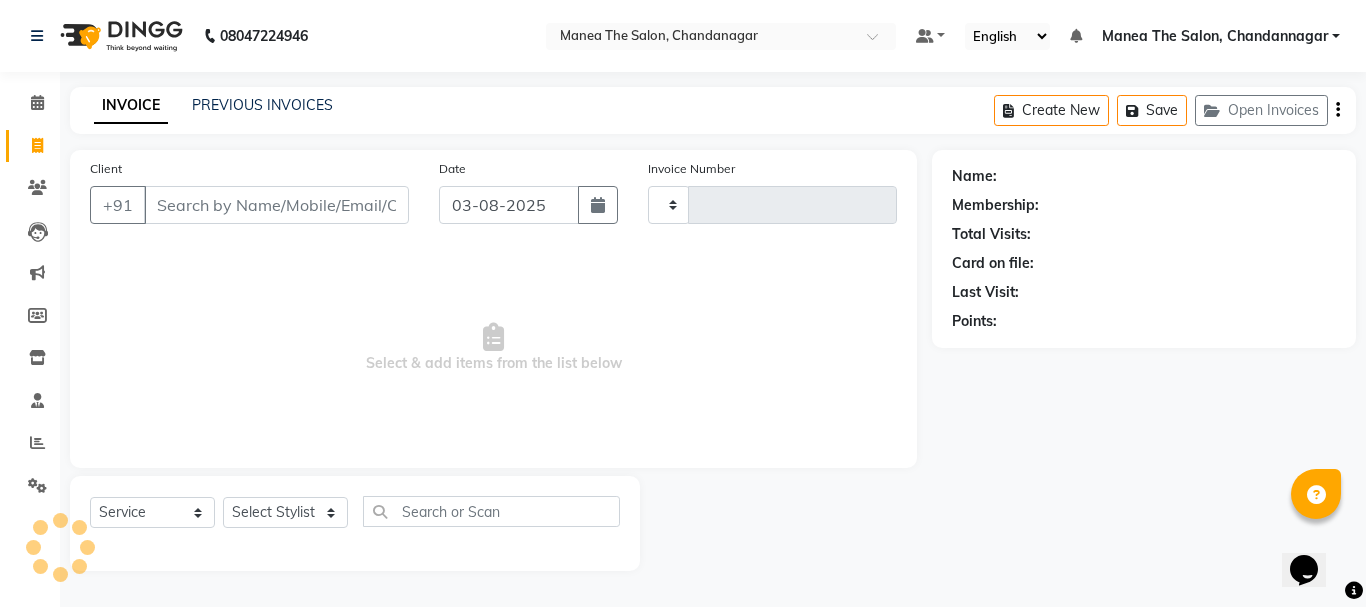 type on "1621" 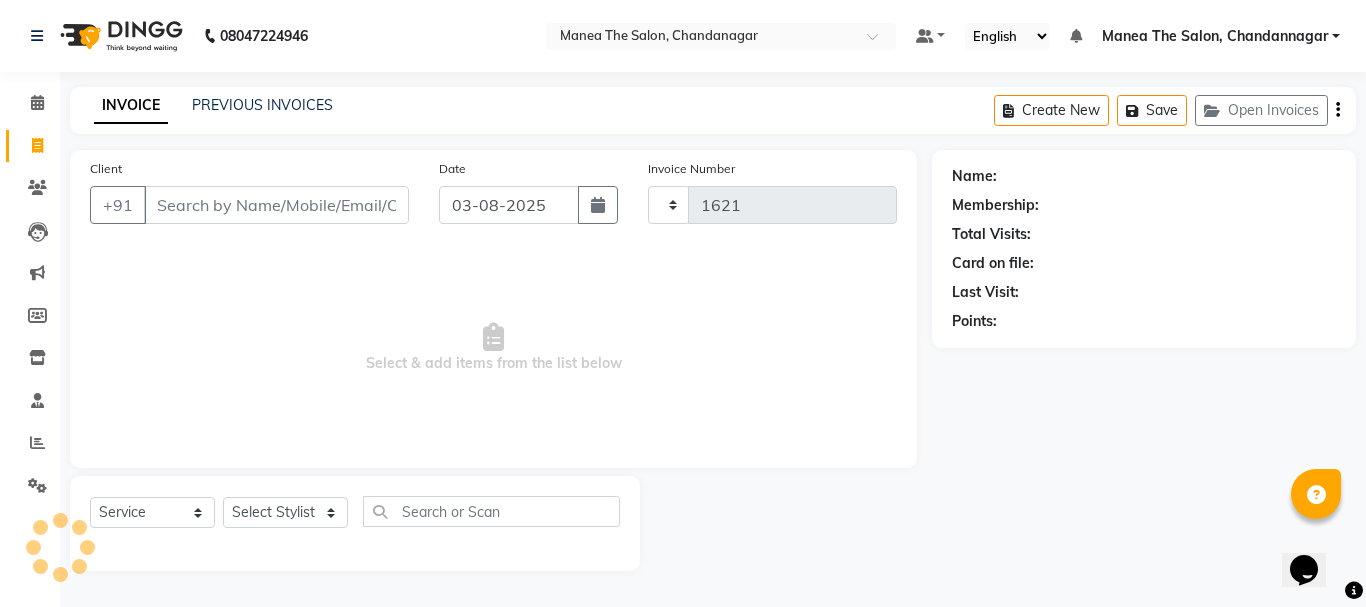 select on "7351" 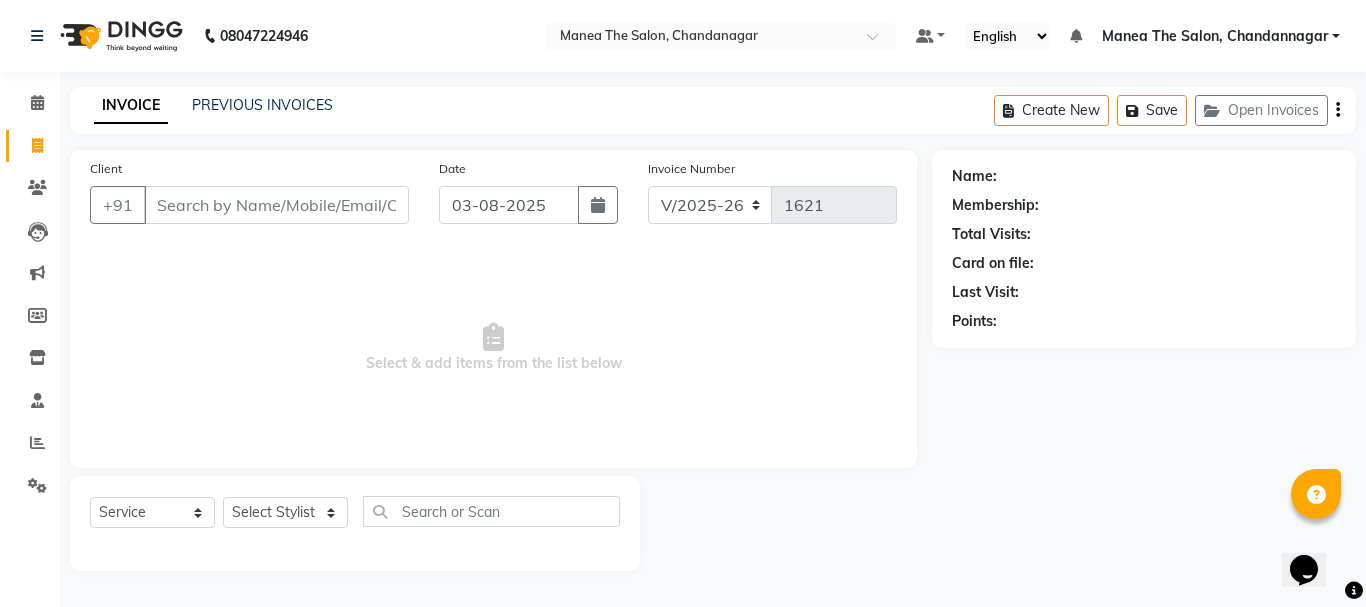 click on "Client" at bounding box center [276, 205] 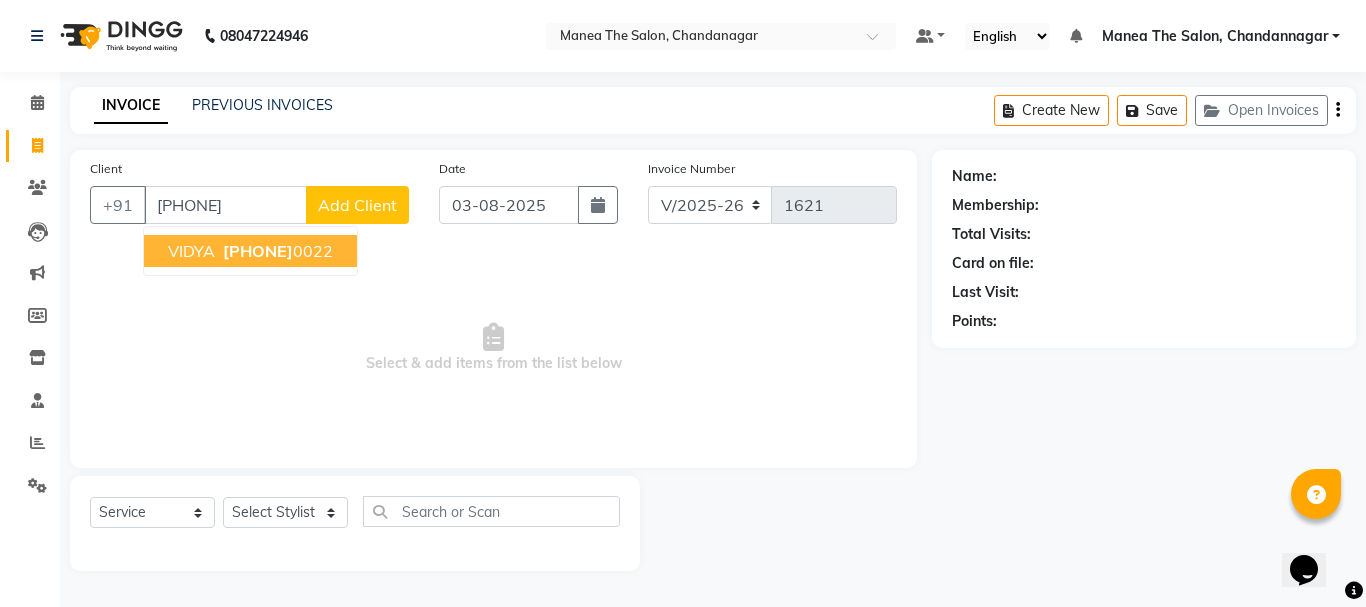 click on "[PHONE]" at bounding box center [258, 251] 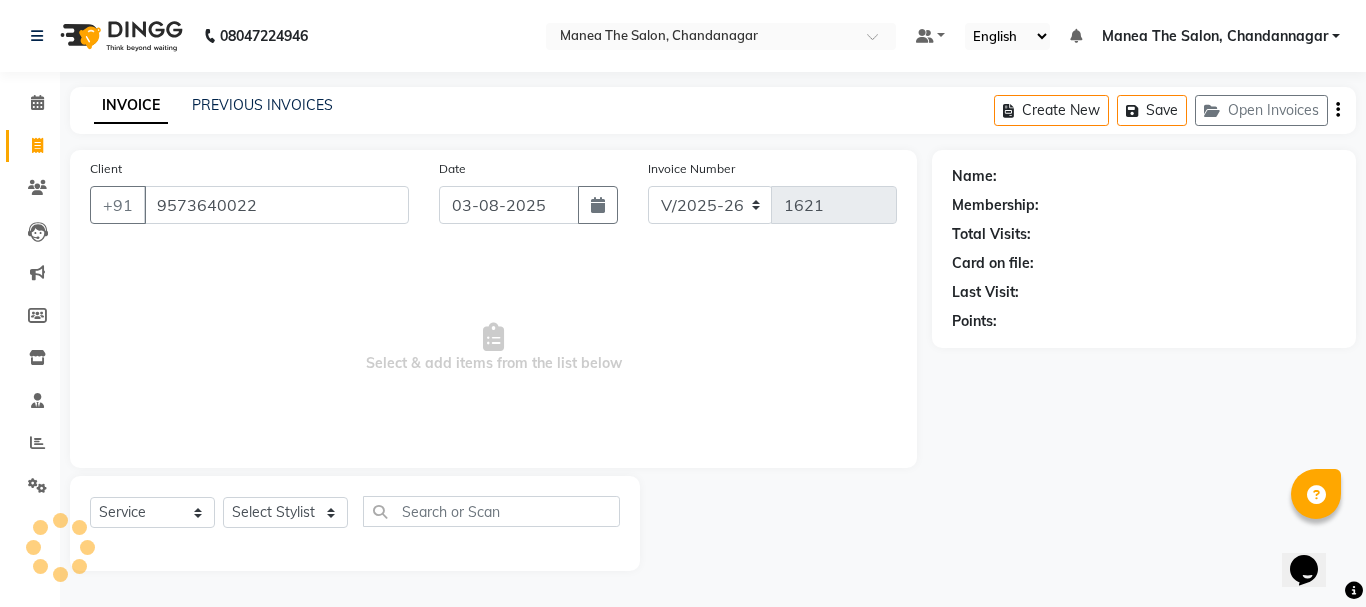 type on "9573640022" 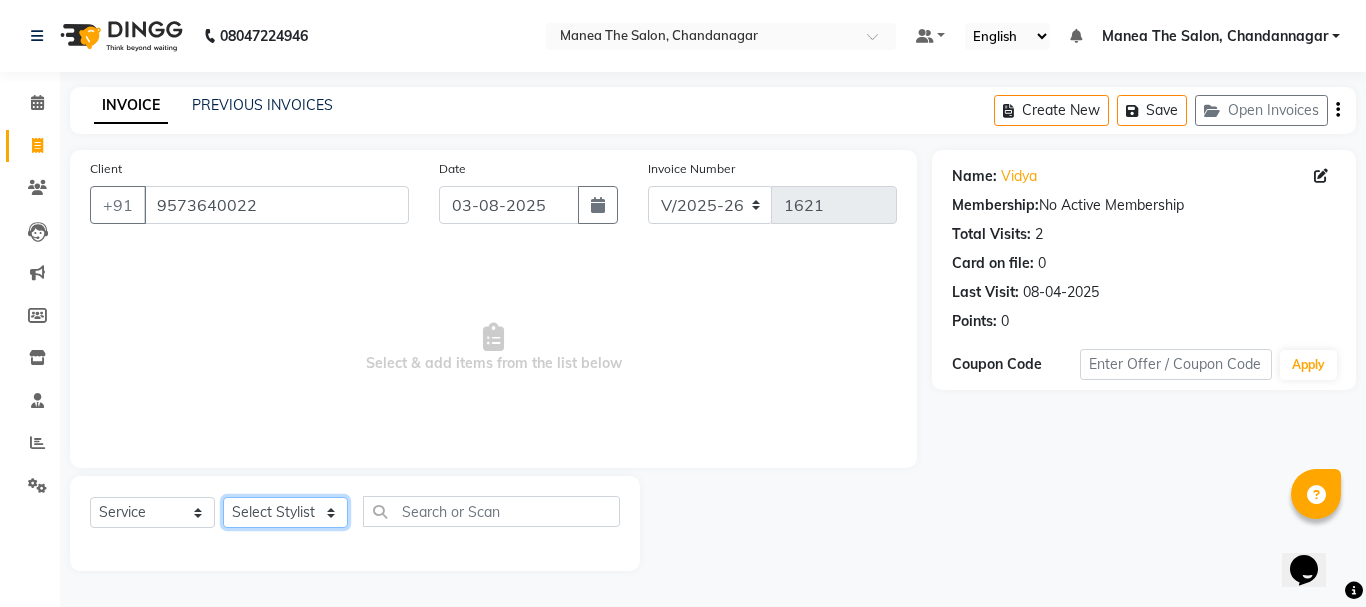 click on "Select Stylist aman [FIRST] [FIRST] [FIRST] shireesha Sulthana" 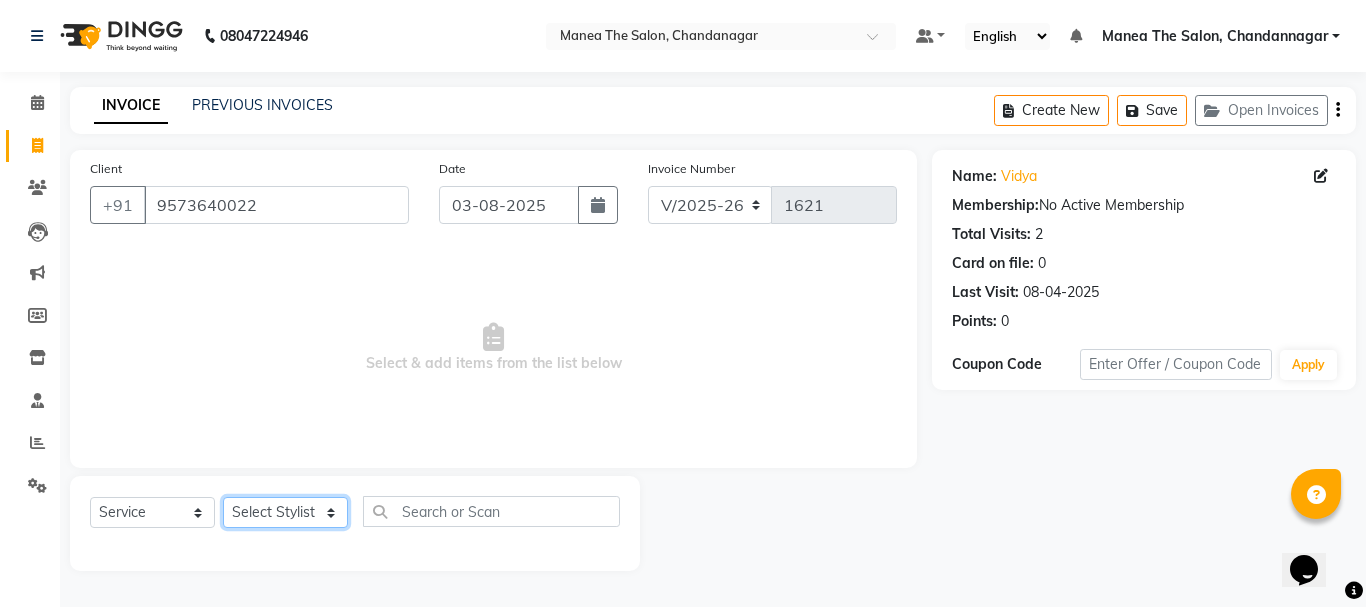 select on "63586" 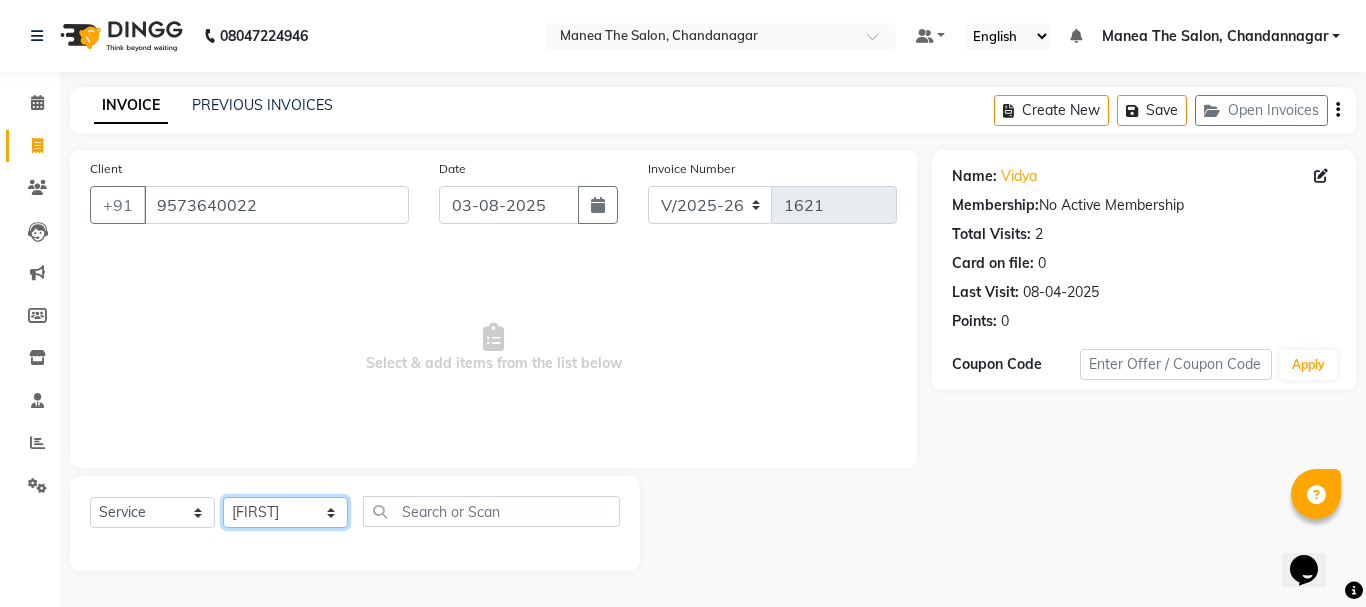 click on "Select Stylist aman [FIRST] [FIRST] [FIRST] shireesha Sulthana" 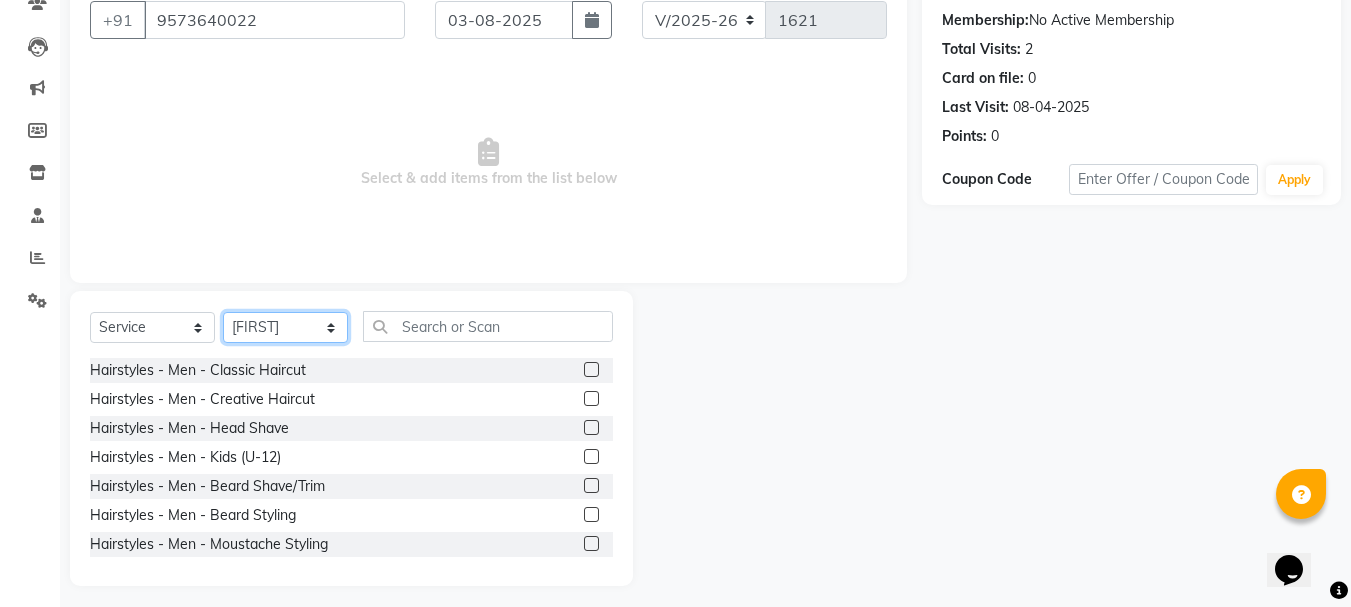 scroll, scrollTop: 194, scrollLeft: 0, axis: vertical 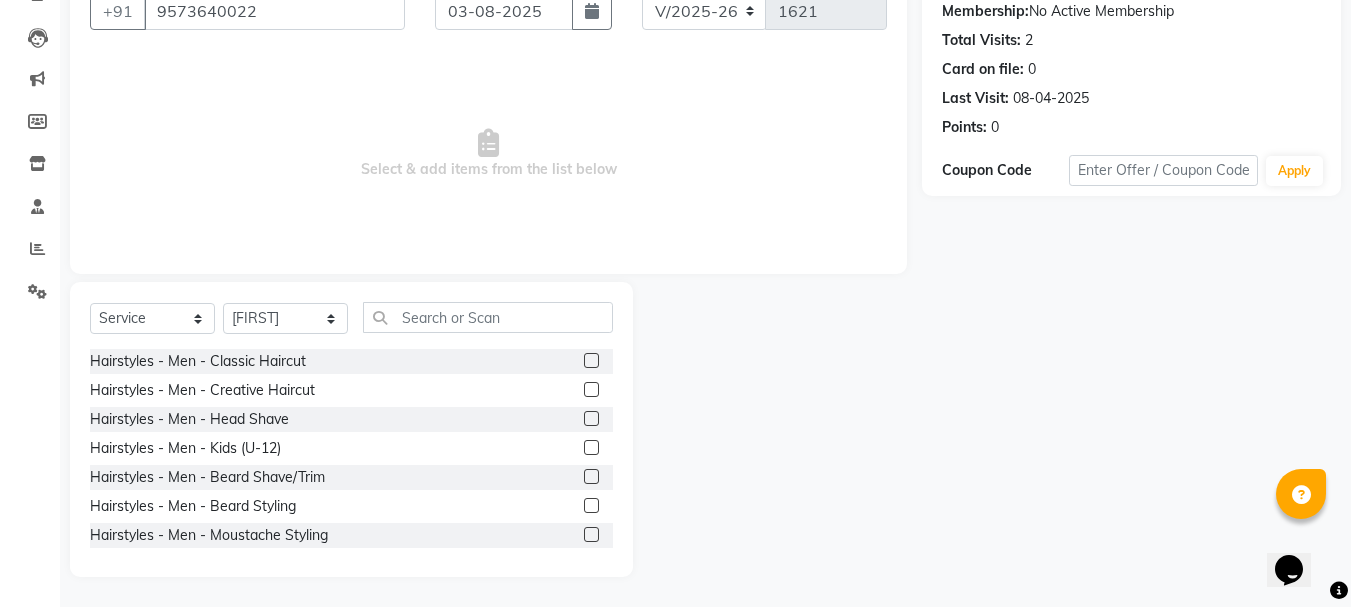 click 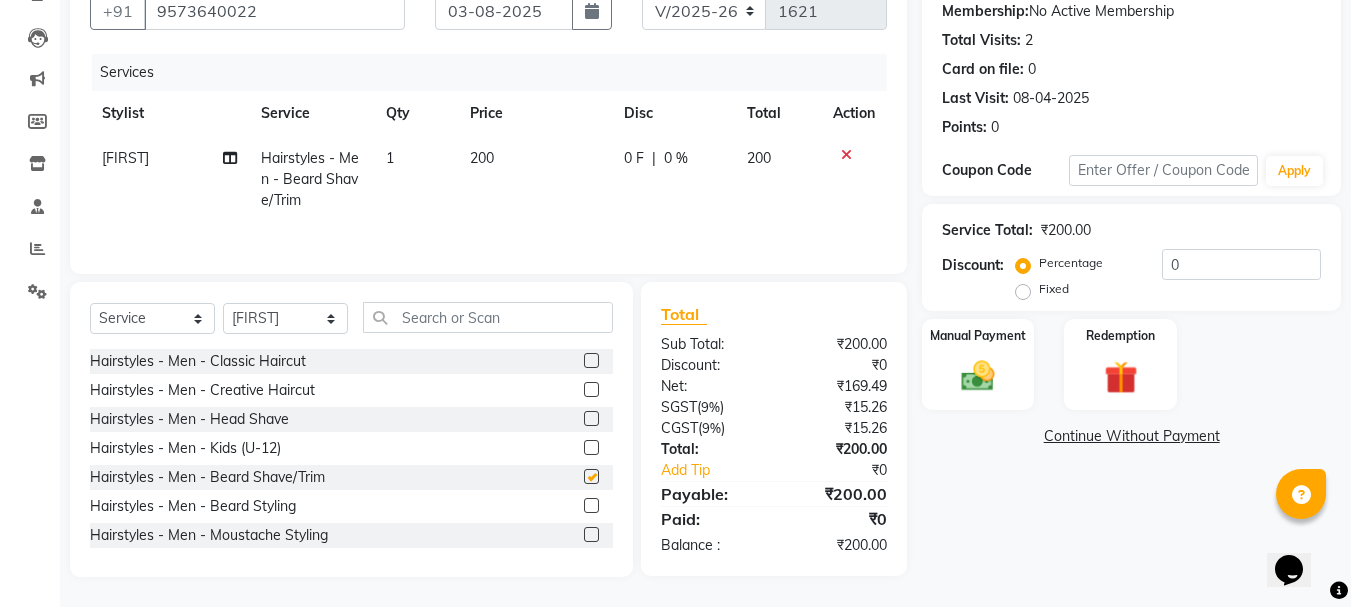 checkbox on "false" 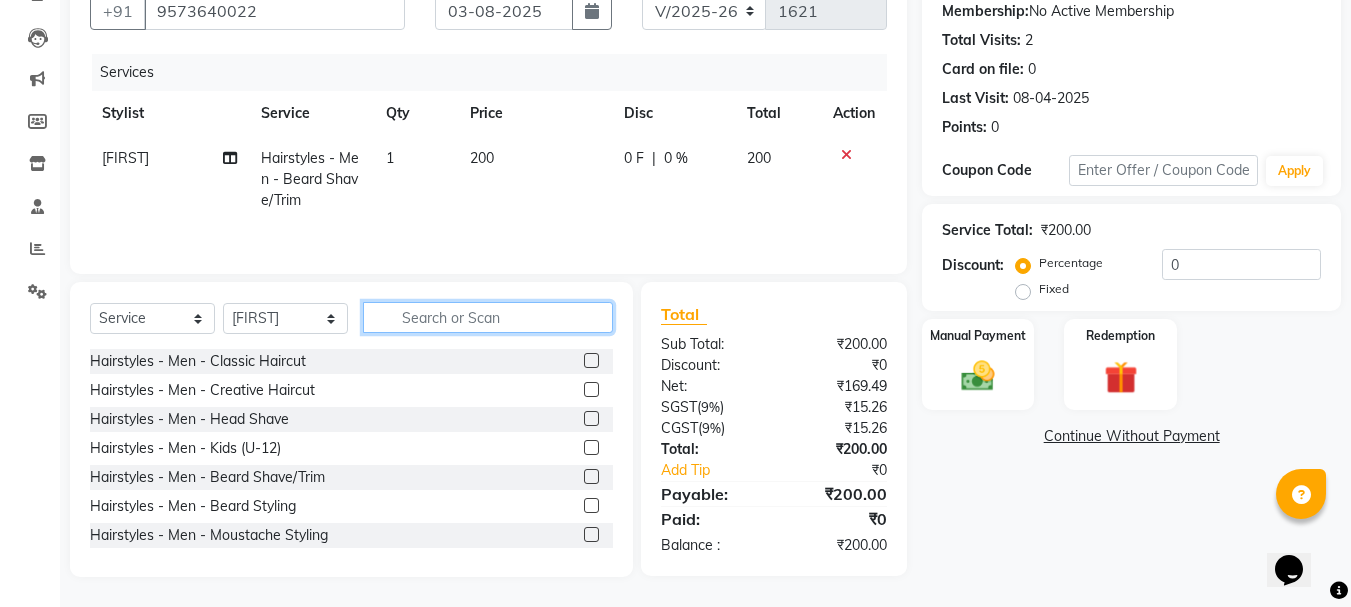 click 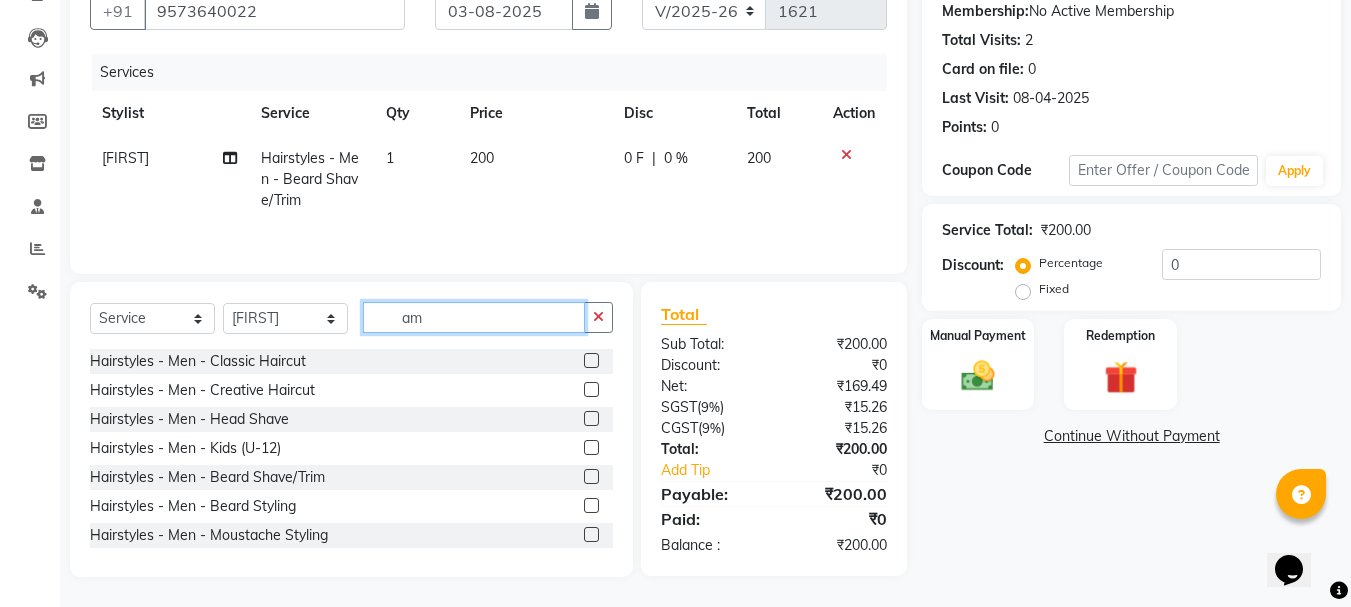 scroll, scrollTop: 193, scrollLeft: 0, axis: vertical 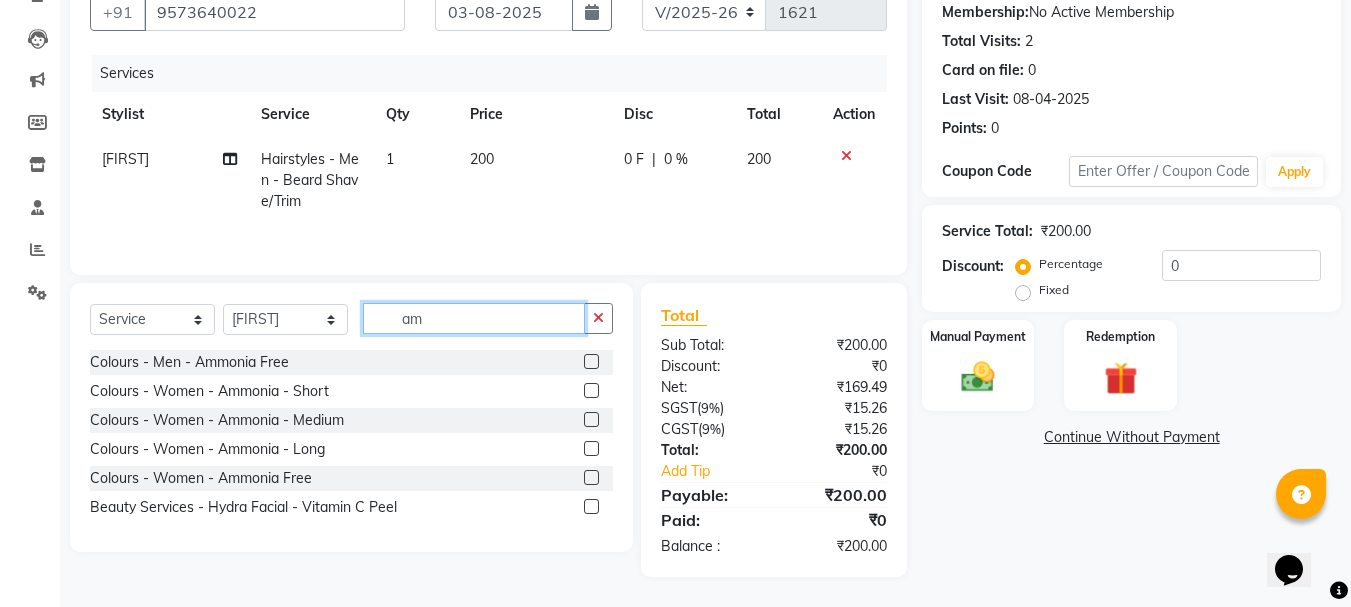 type on "am" 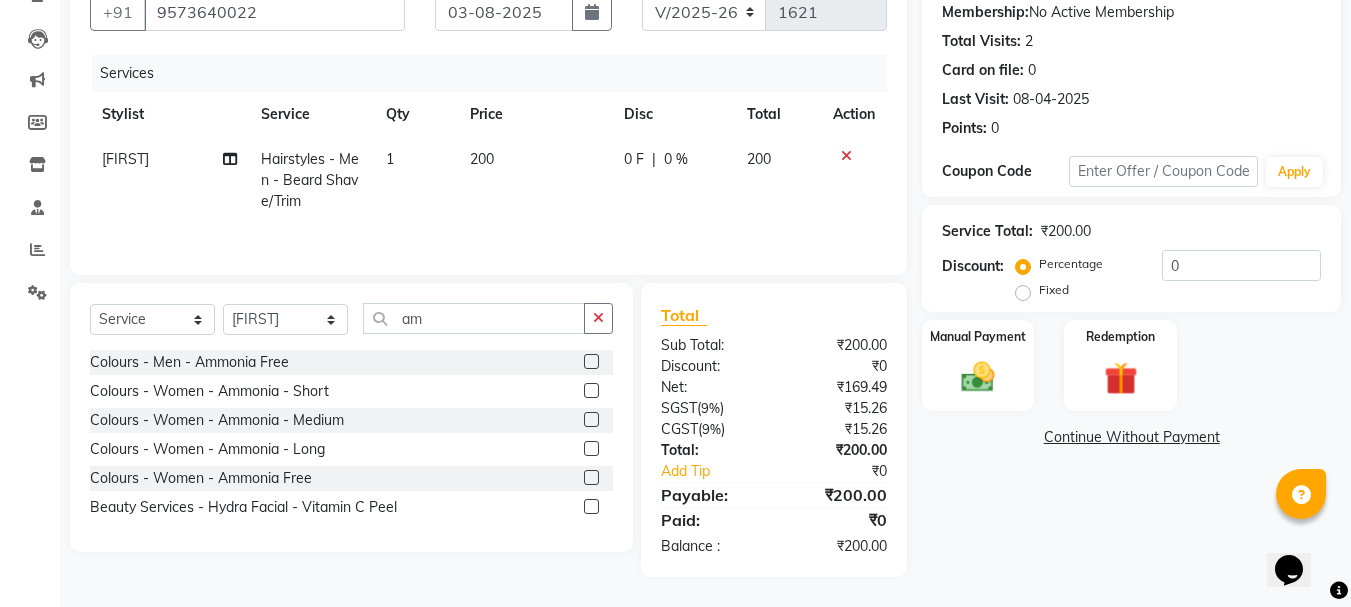 click 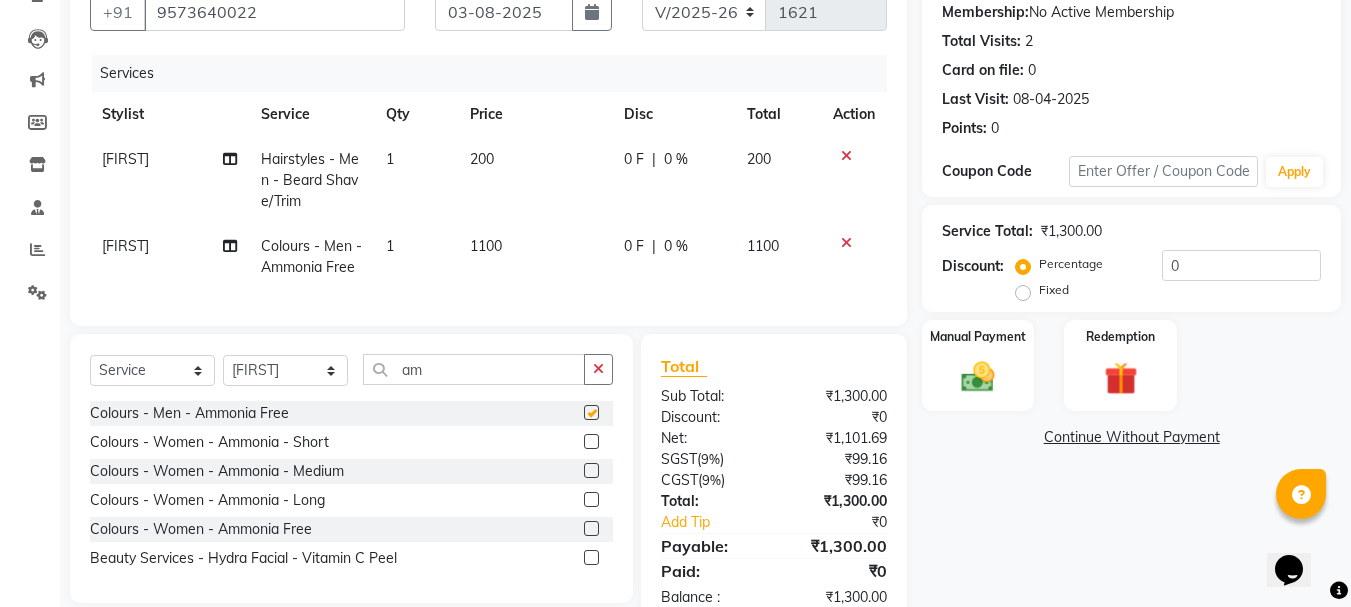 checkbox on "false" 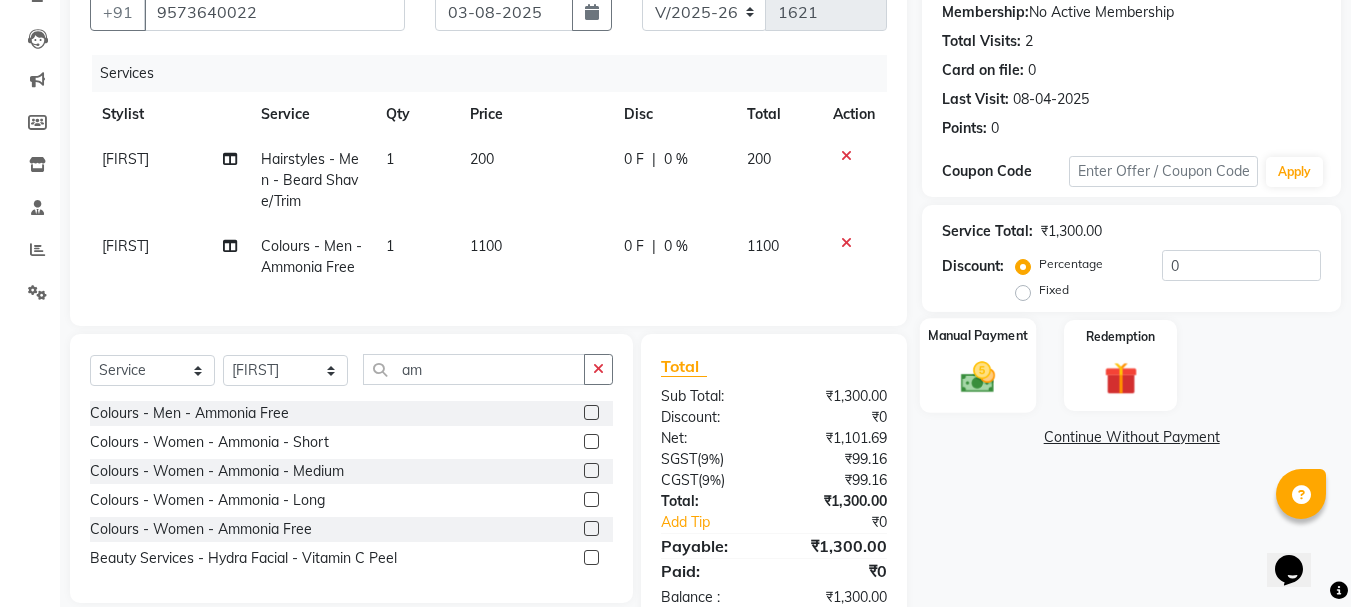 click 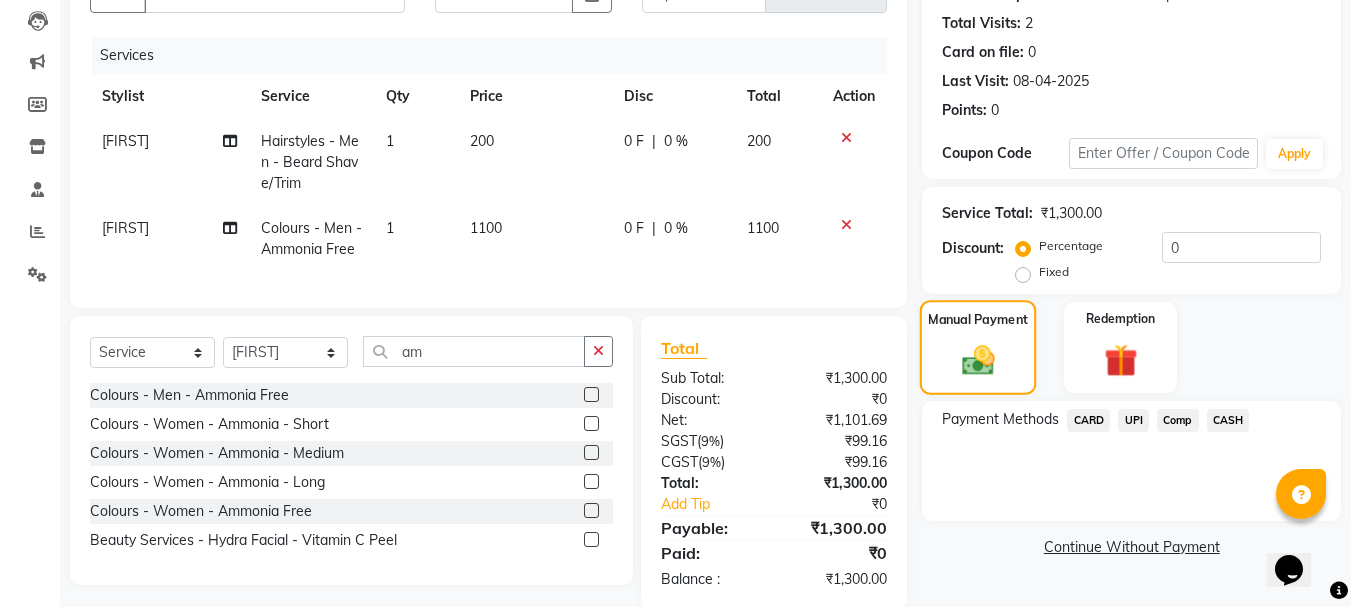 scroll, scrollTop: 259, scrollLeft: 0, axis: vertical 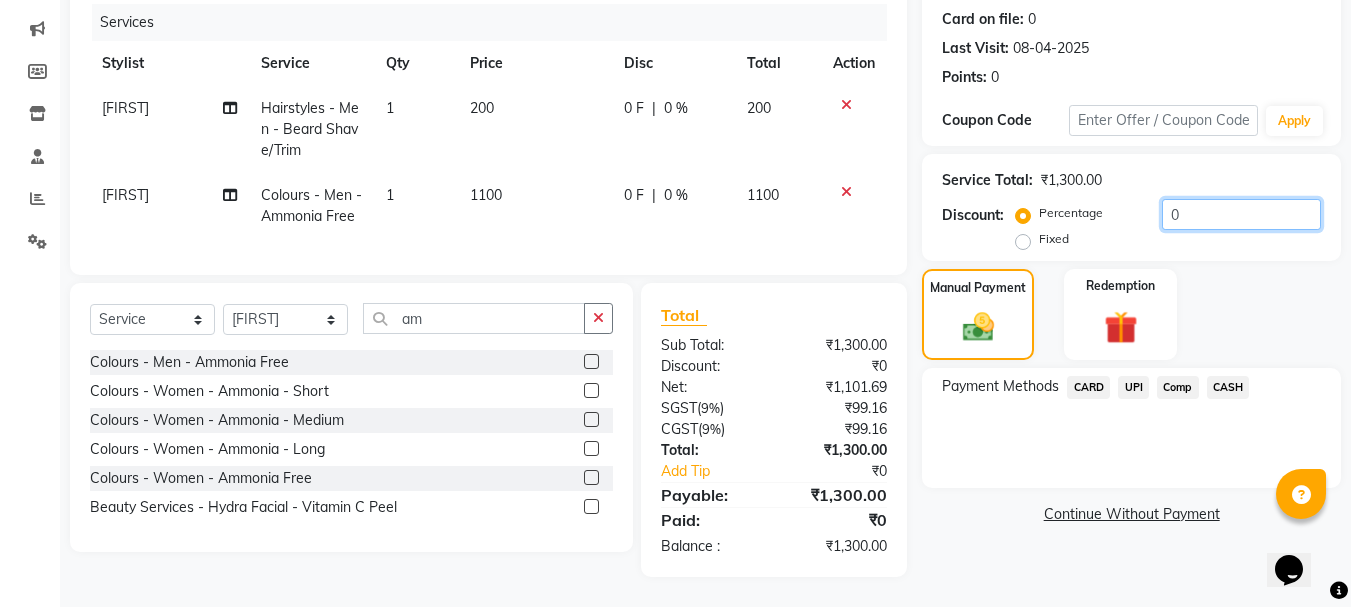 click on "0" 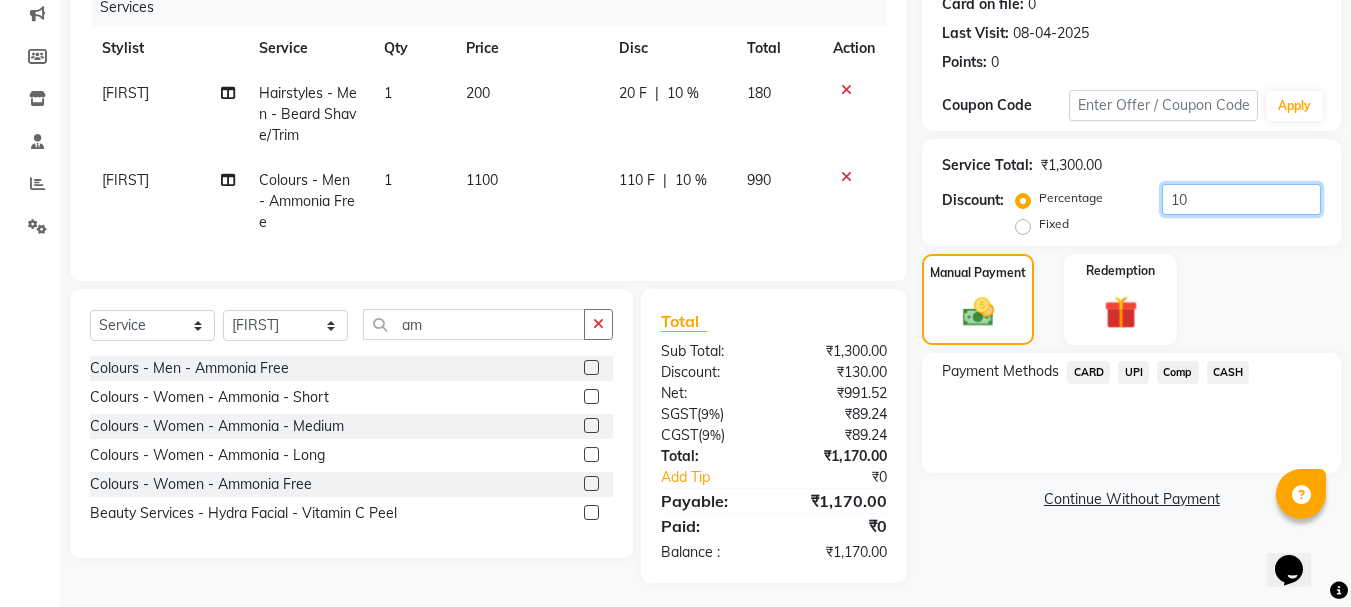 type on "10" 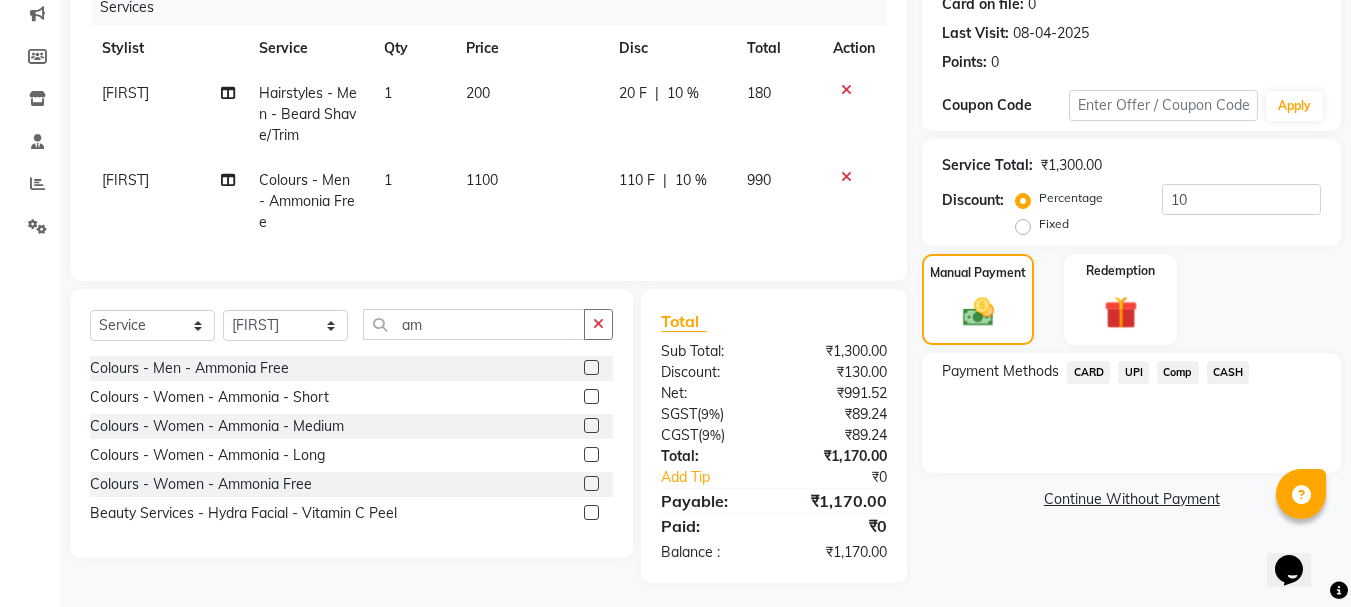 click on "CASH" 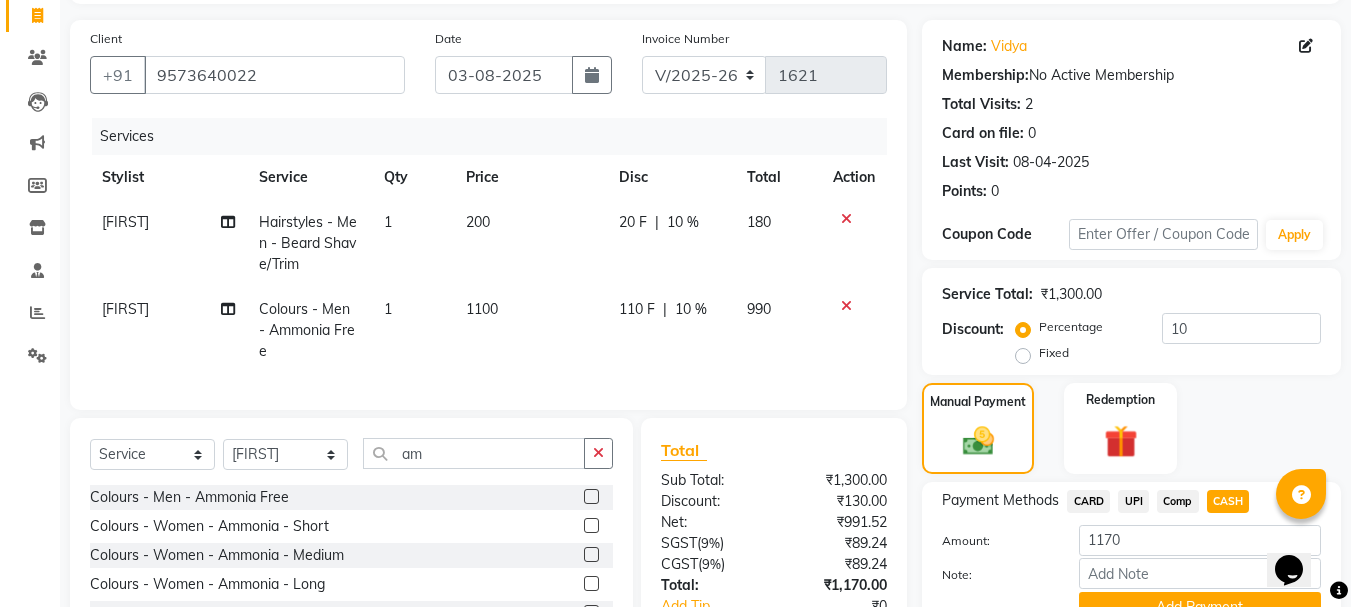 scroll, scrollTop: 259, scrollLeft: 0, axis: vertical 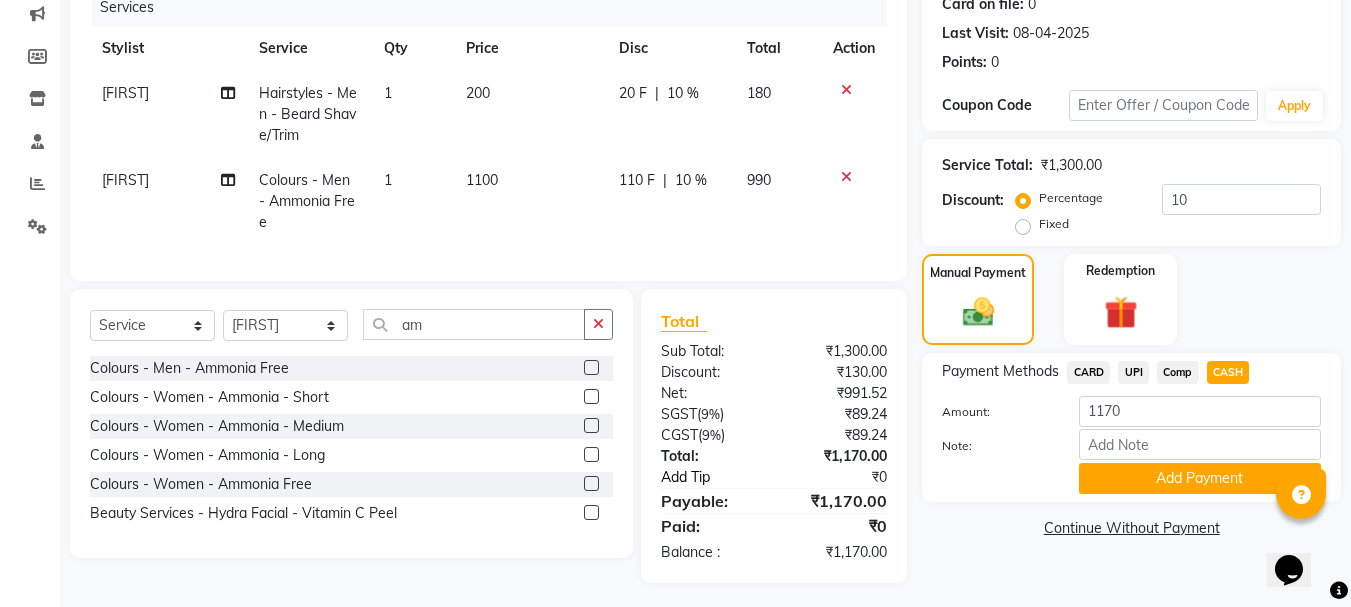 click on "Add Tip" 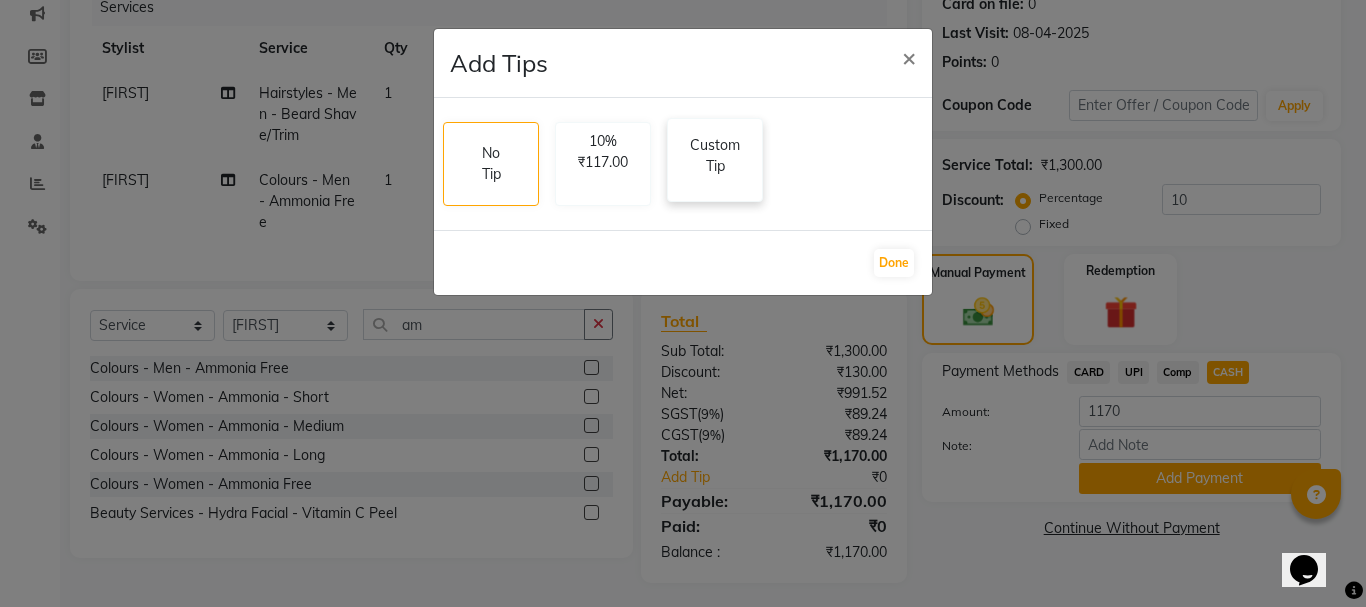 click on "Custom Tip" 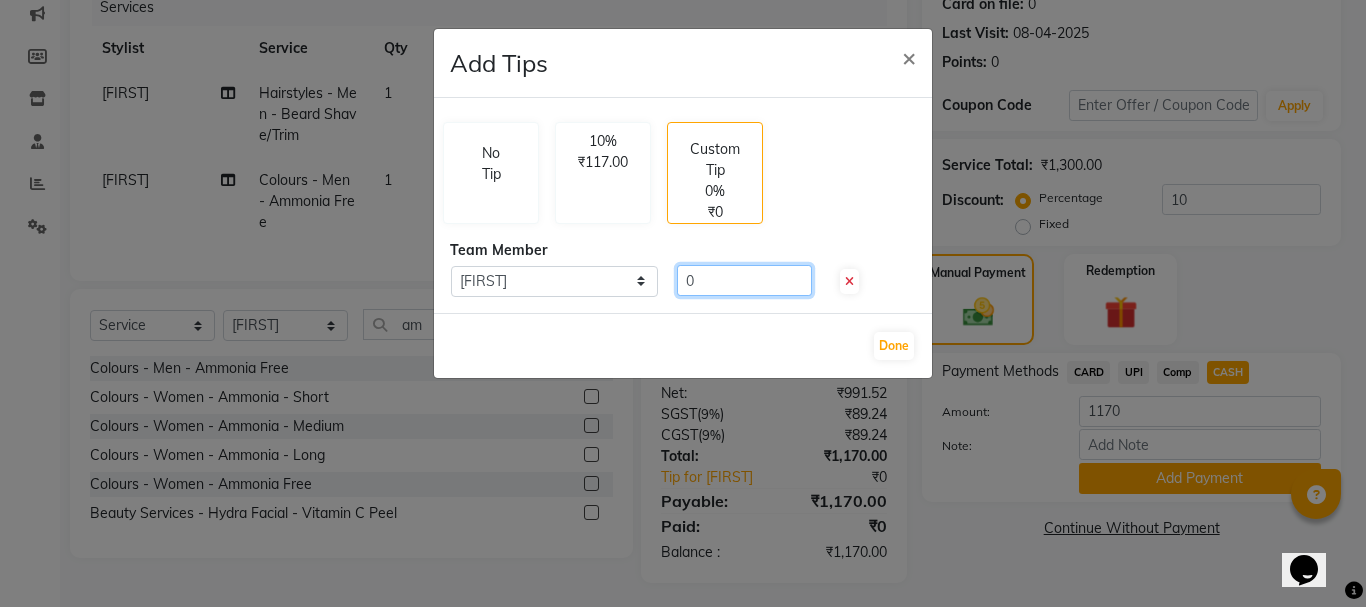 click on "0" 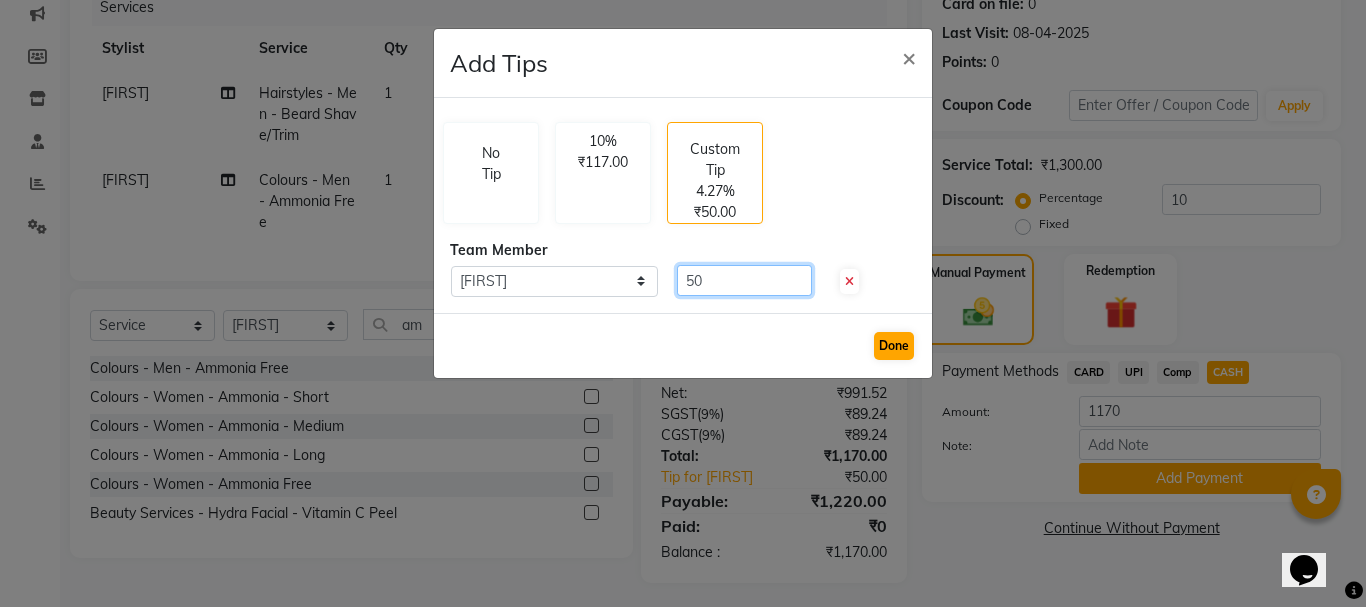 type on "50" 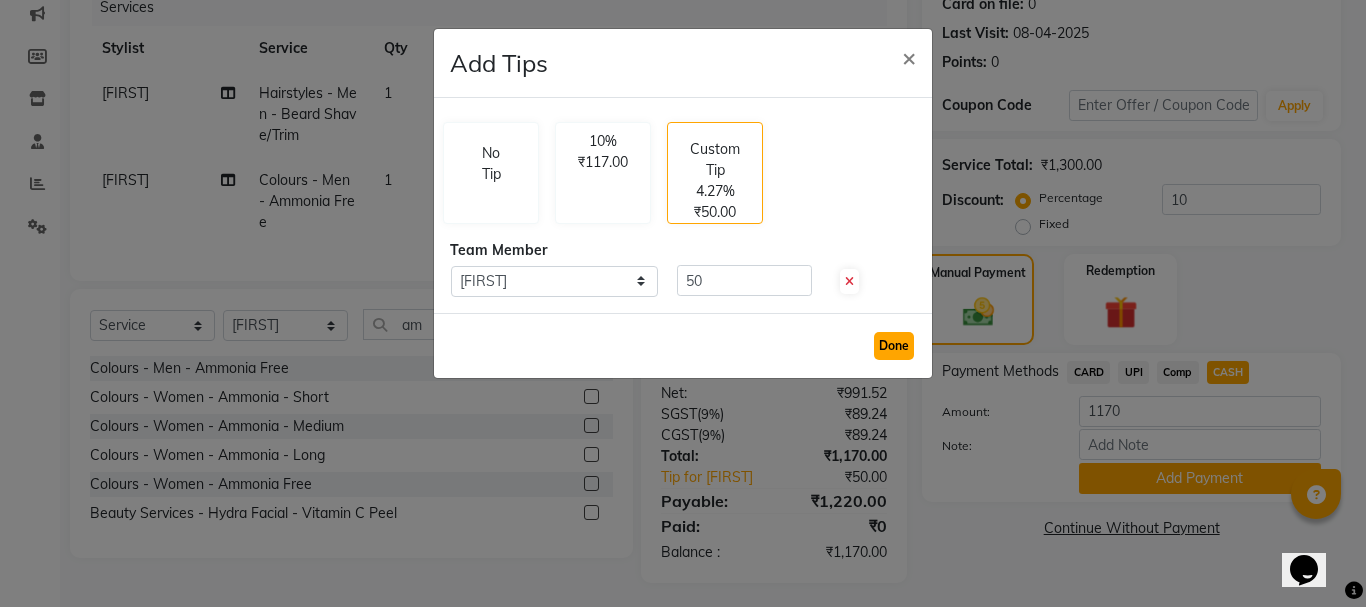 click on "Done" 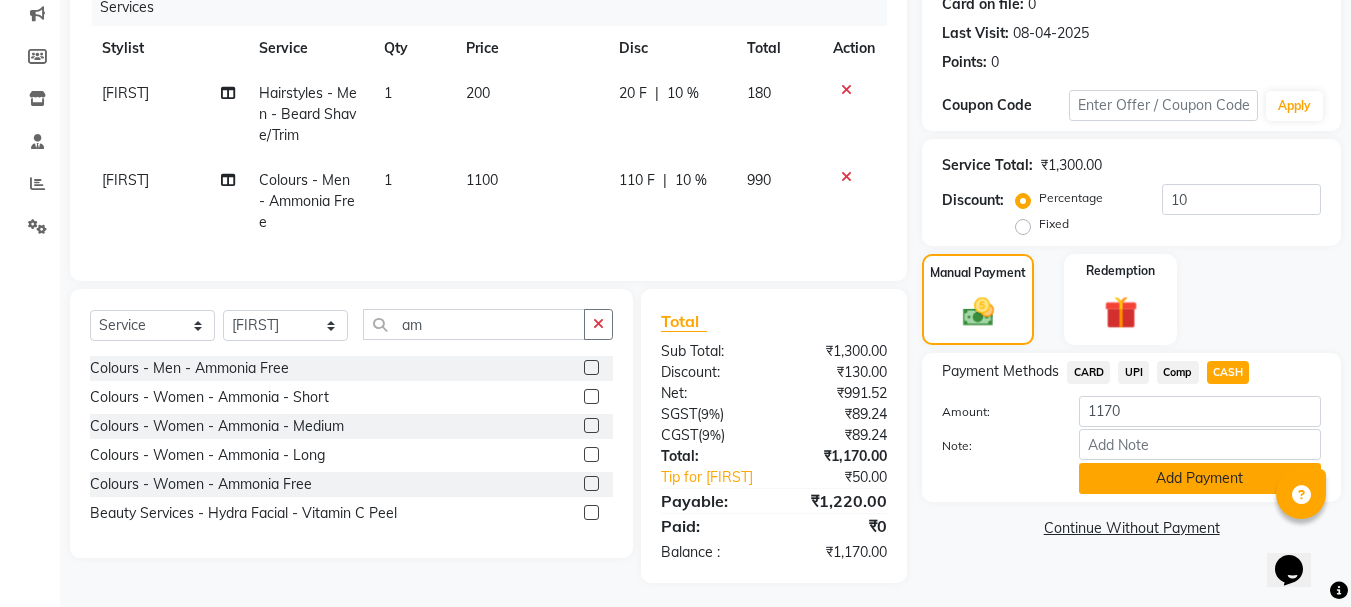 click on "Add Payment" 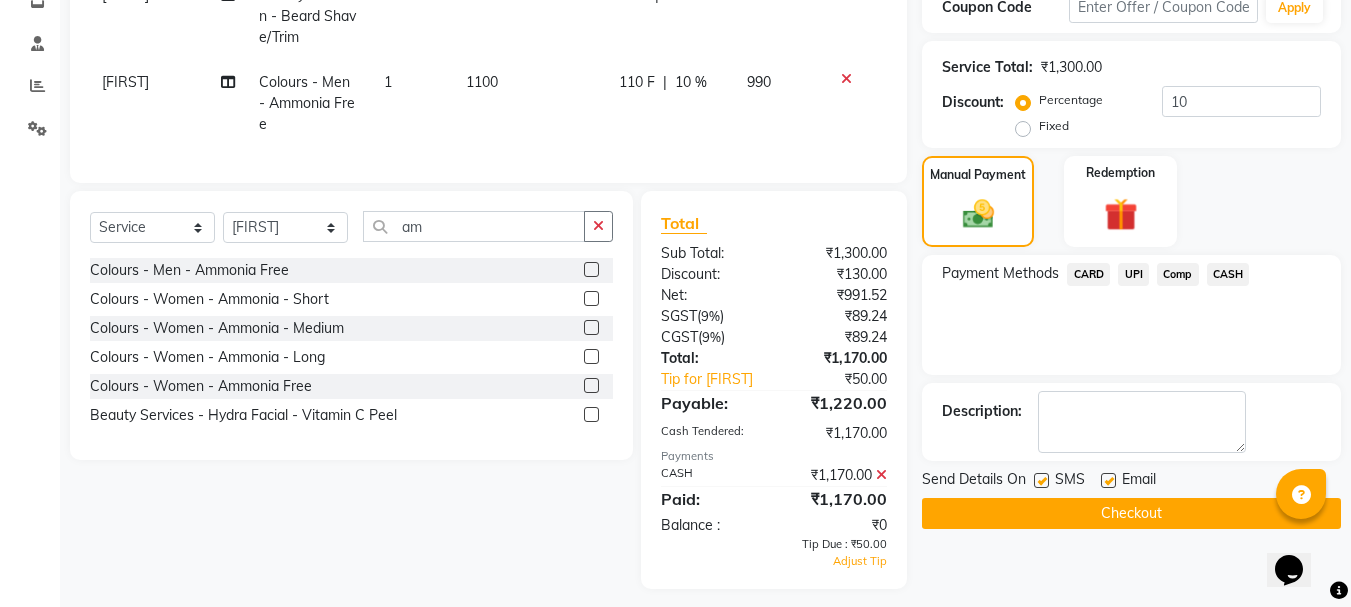 scroll, scrollTop: 363, scrollLeft: 0, axis: vertical 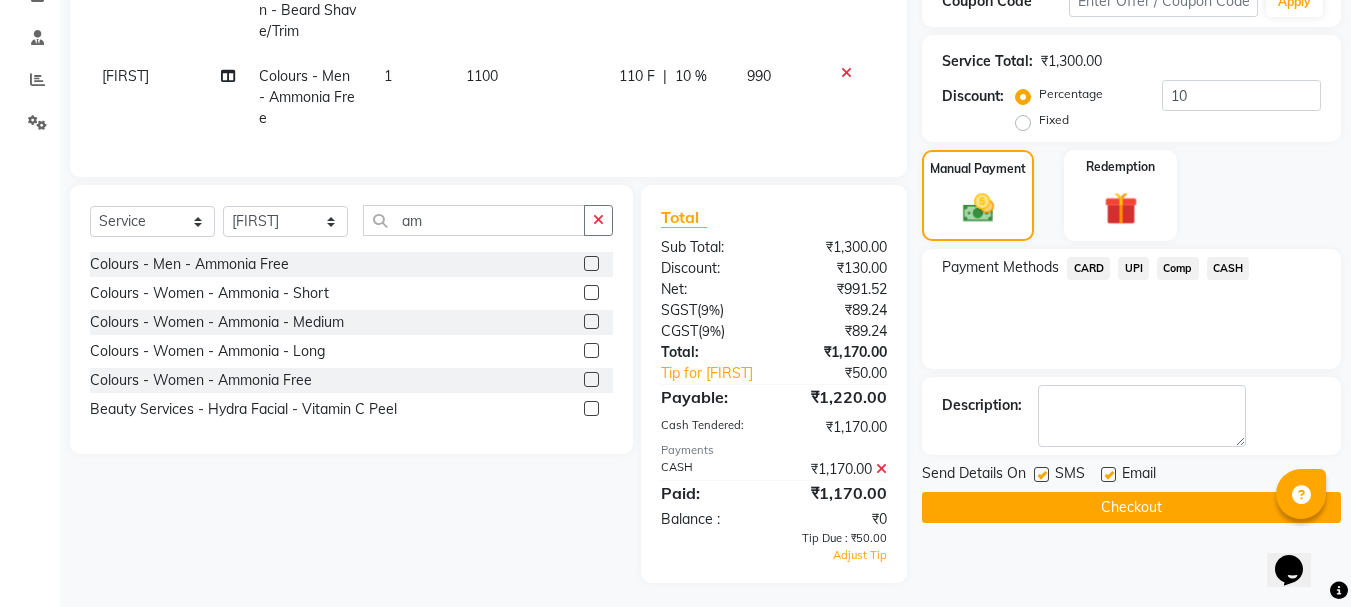 click on "Checkout" 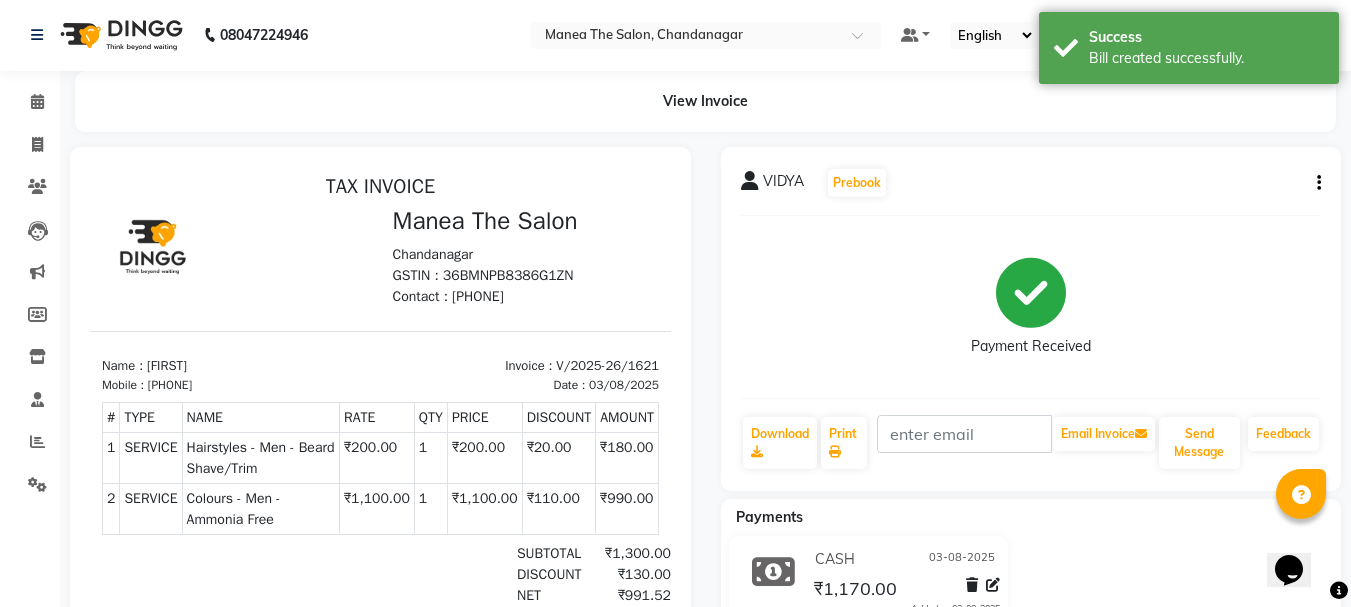 scroll, scrollTop: 0, scrollLeft: 0, axis: both 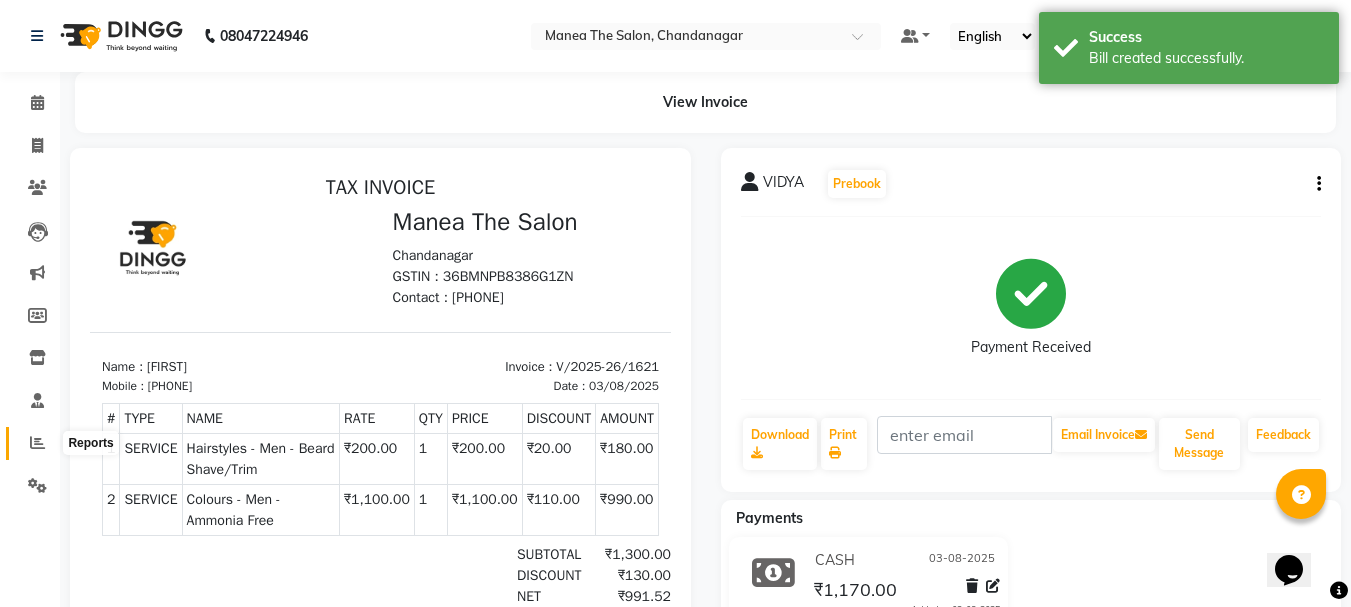 click 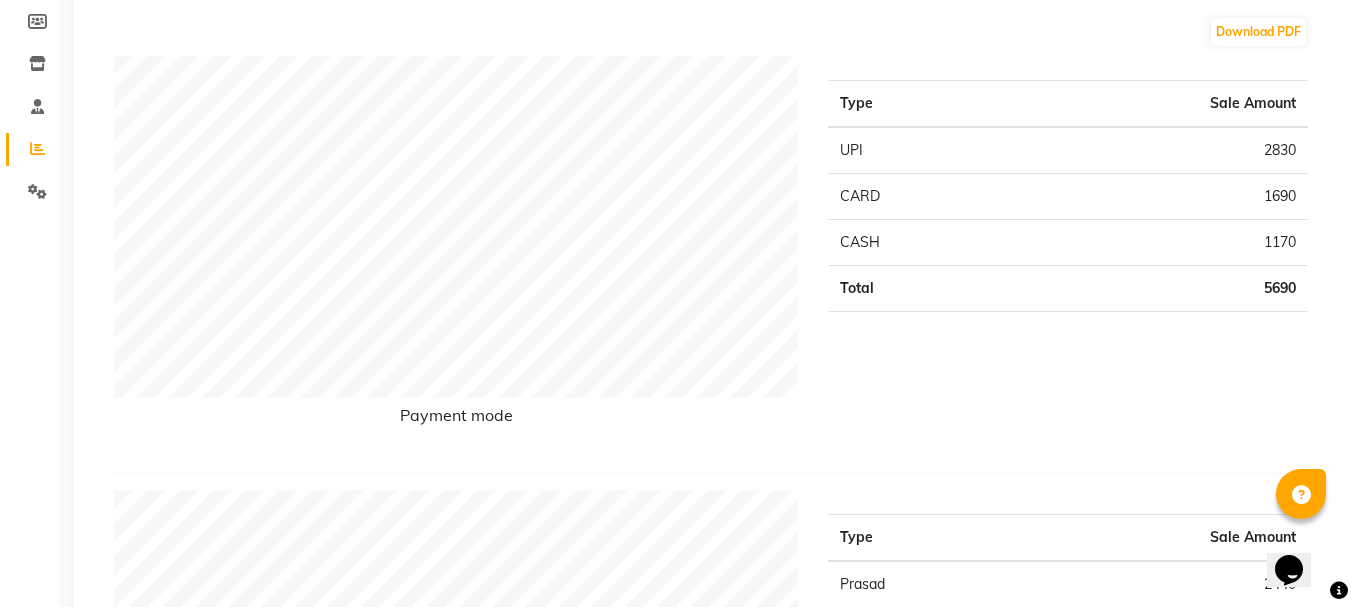 scroll, scrollTop: 0, scrollLeft: 0, axis: both 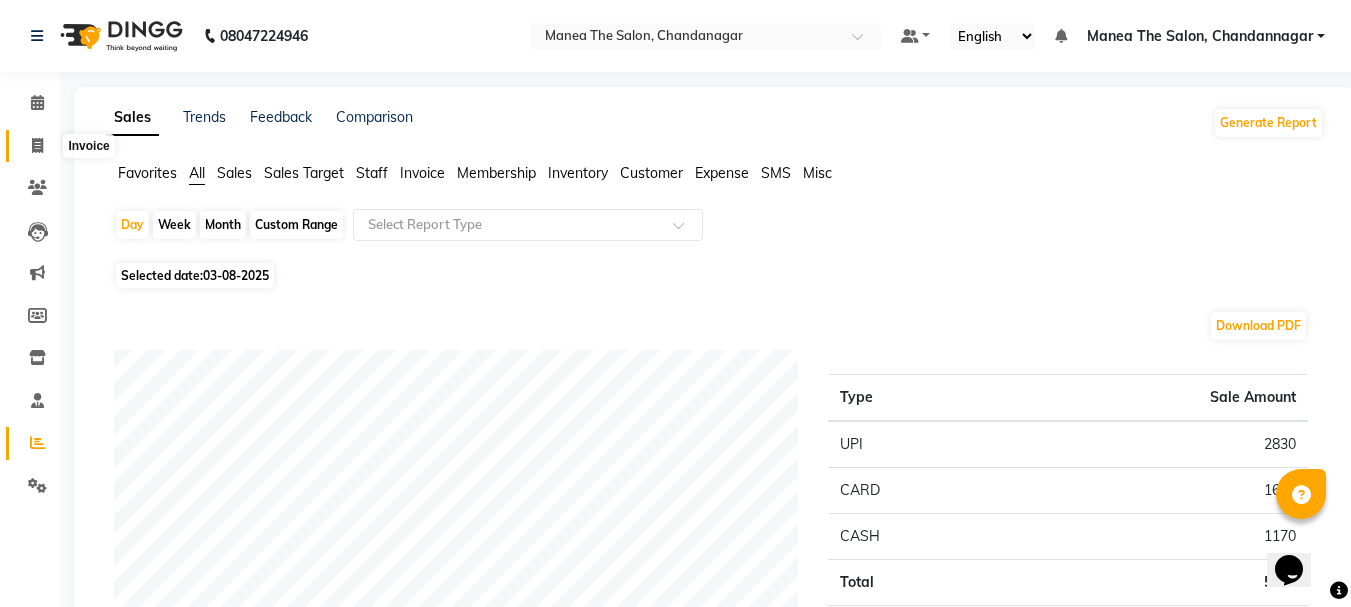 click 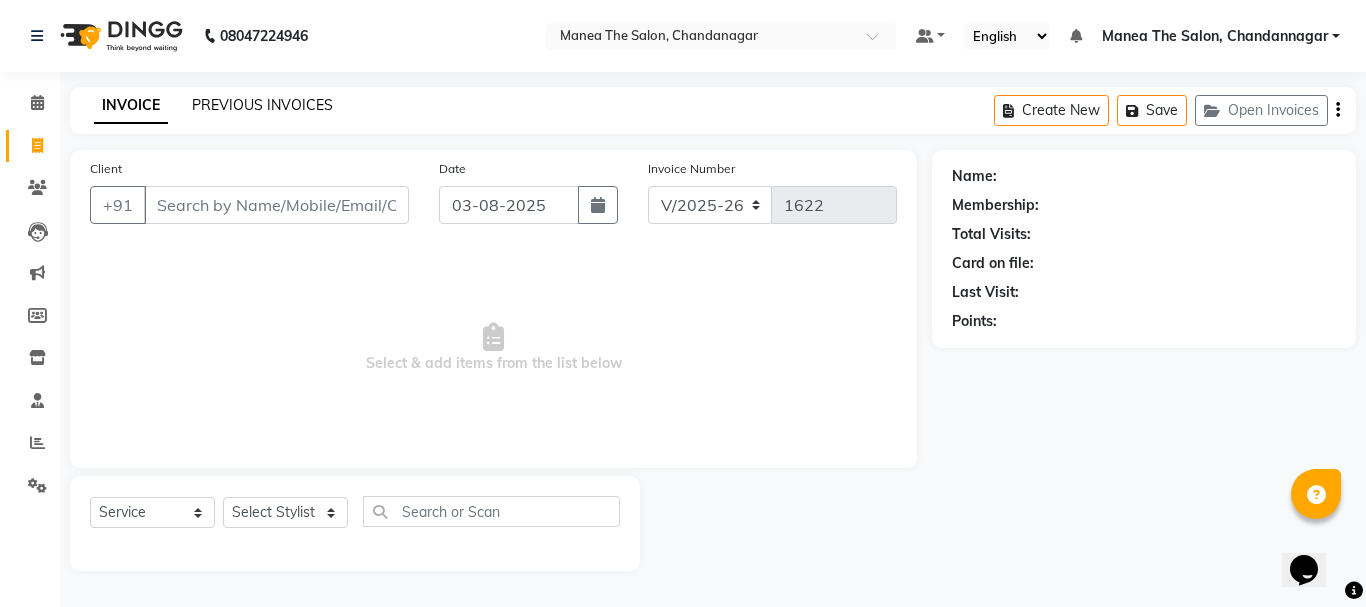 click on "PREVIOUS INVOICES" 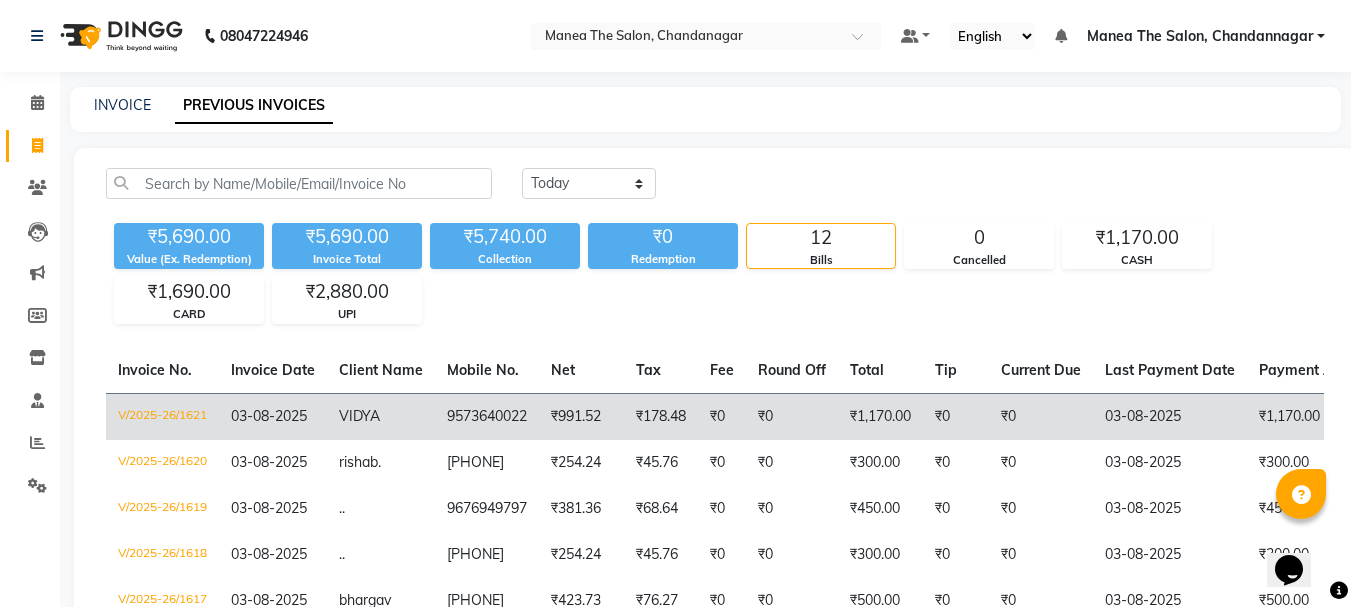 click on "9573640022" 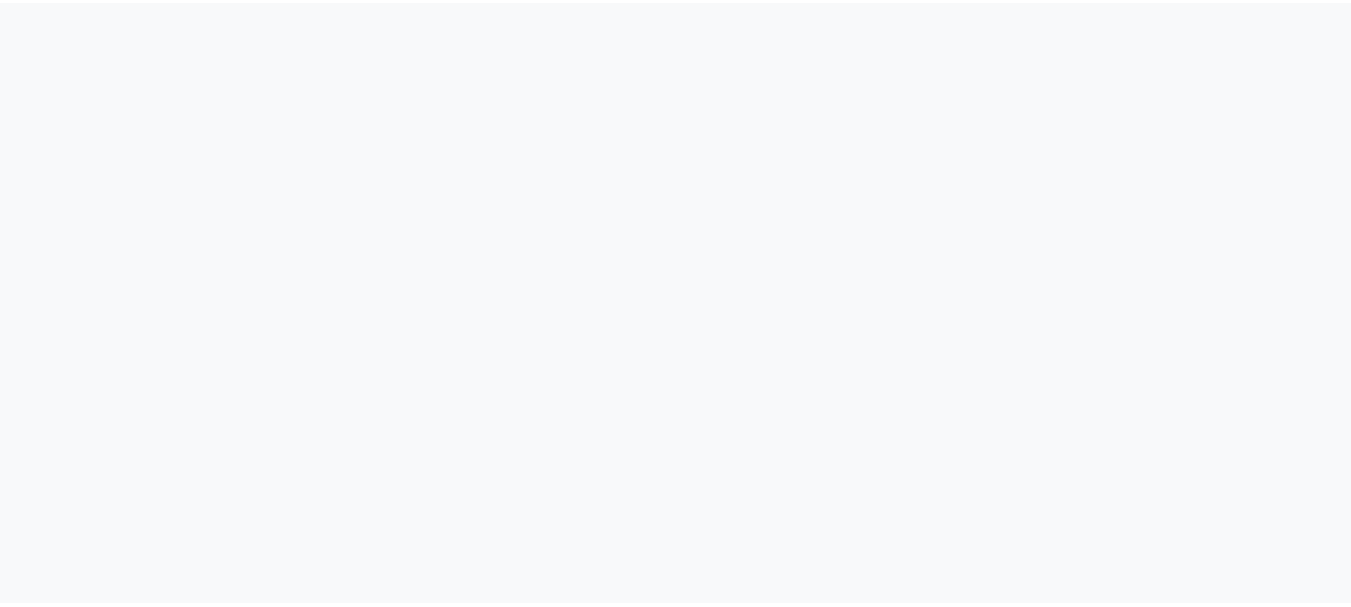 scroll, scrollTop: 0, scrollLeft: 0, axis: both 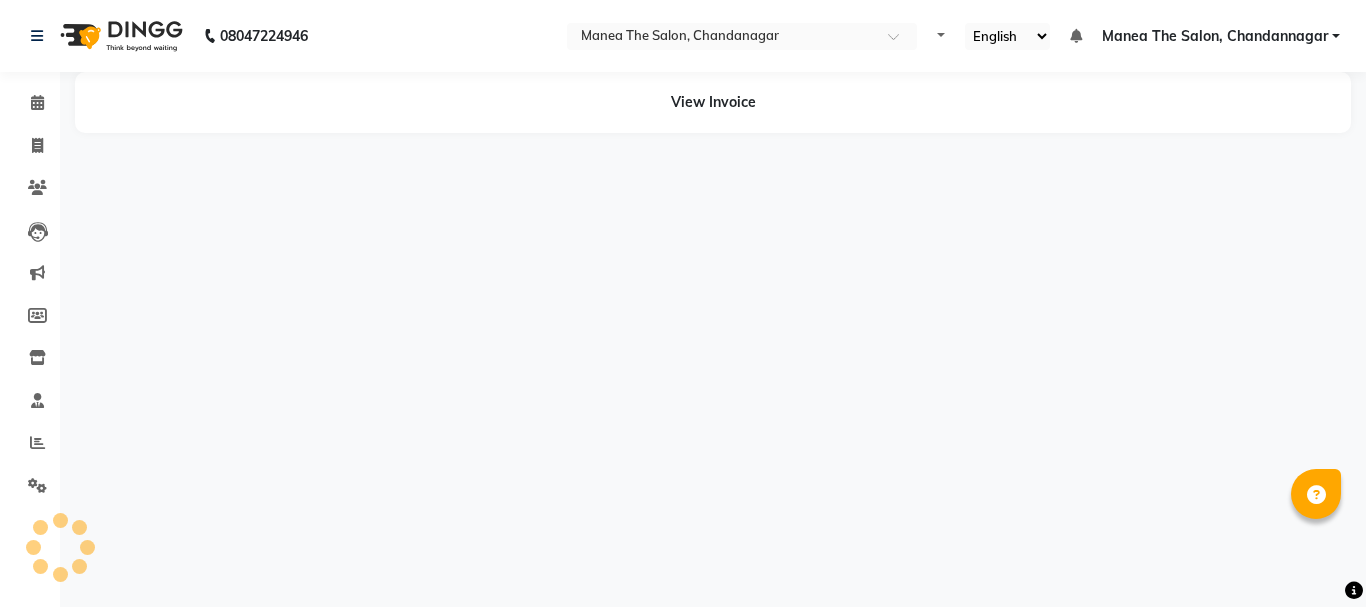select on "en" 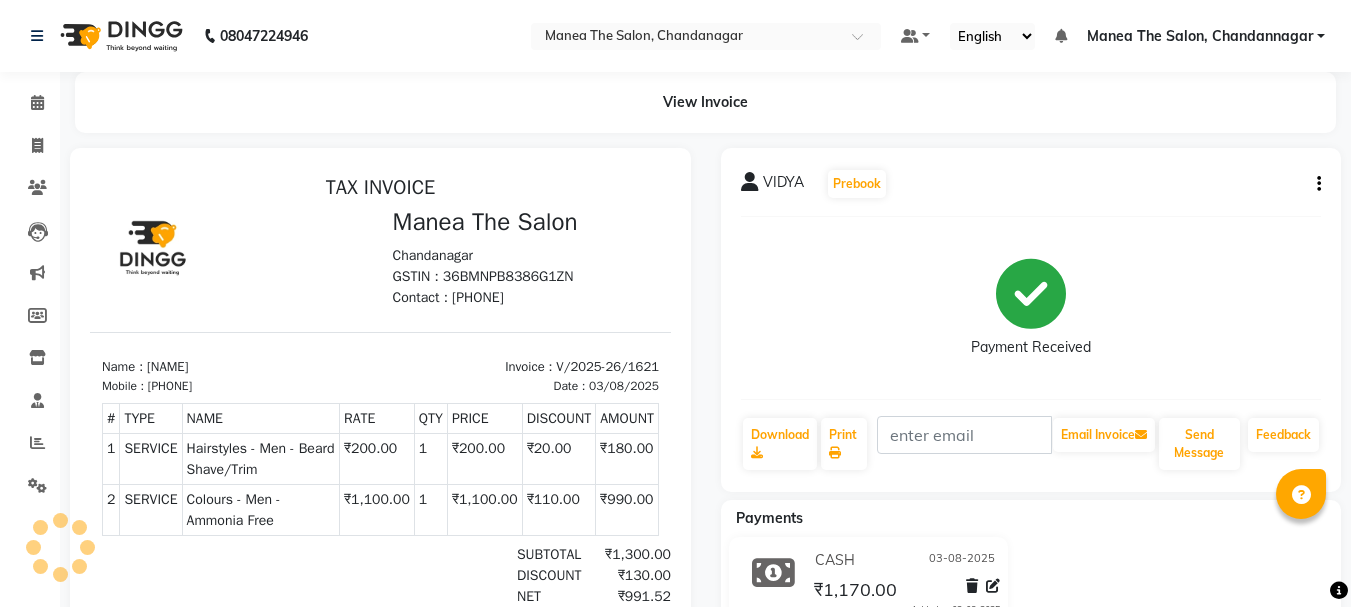 scroll, scrollTop: 0, scrollLeft: 0, axis: both 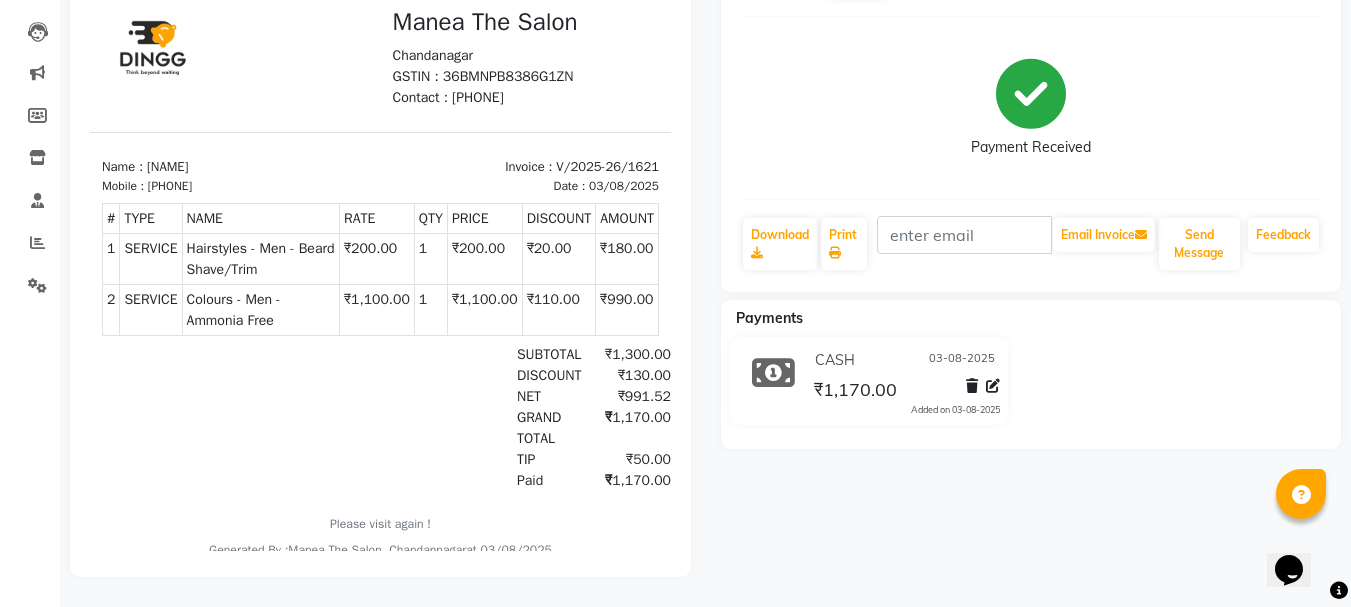 click on "TIP" at bounding box center [546, 459] 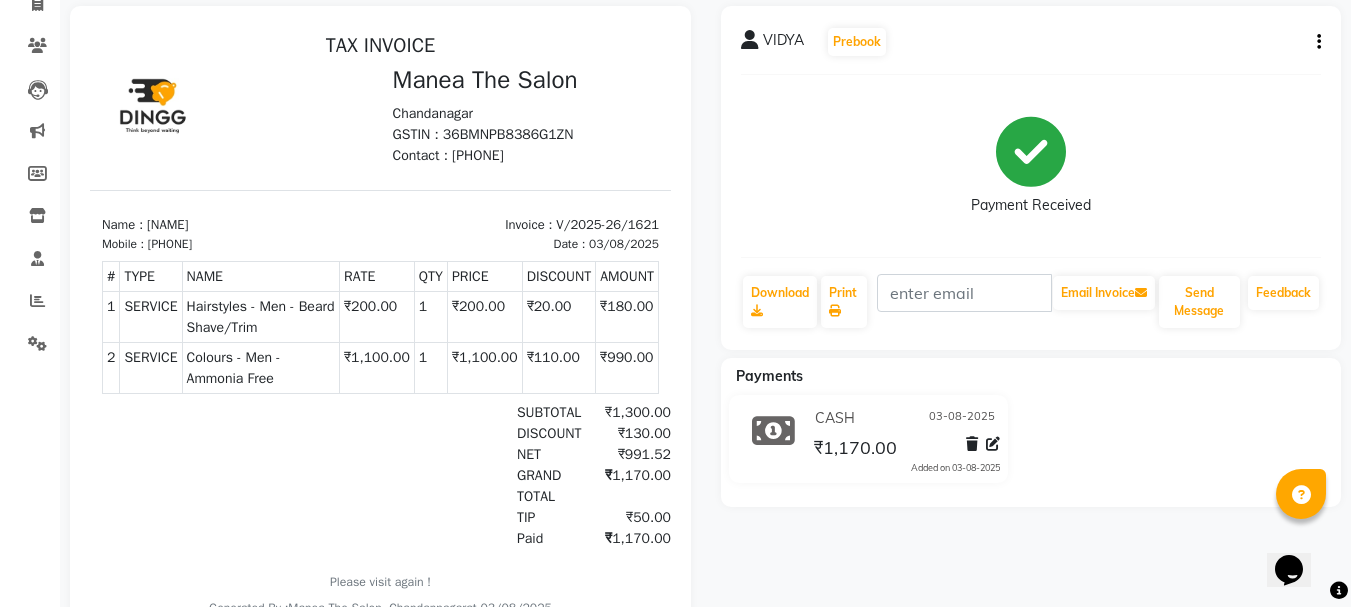 scroll, scrollTop: 0, scrollLeft: 0, axis: both 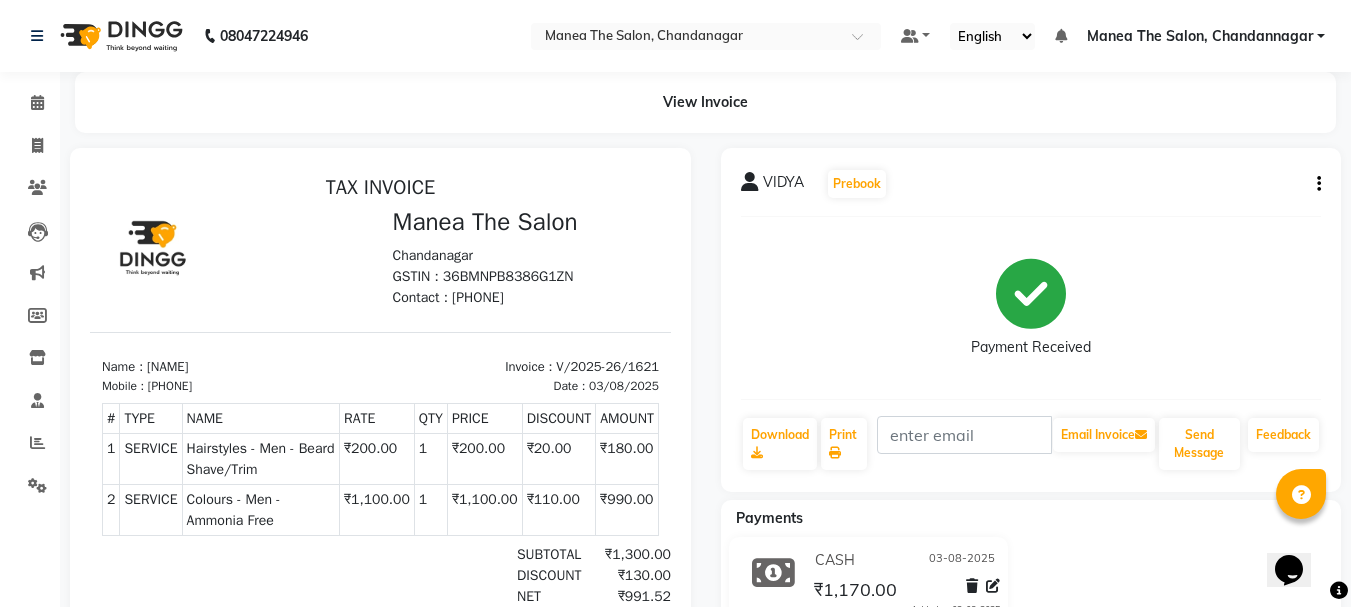 click on "VIDYA   Prebook   Payment Received  Download  Print   Email Invoice   Send Message Feedback" 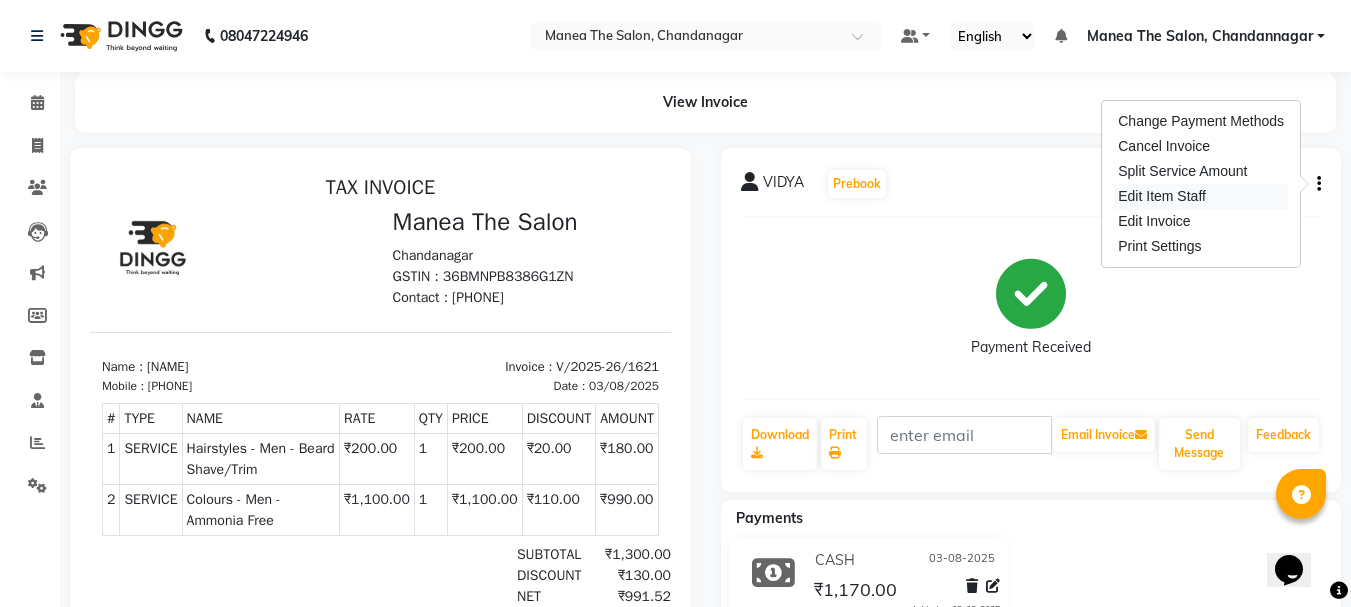click on "Edit Item Staff" at bounding box center [1201, 196] 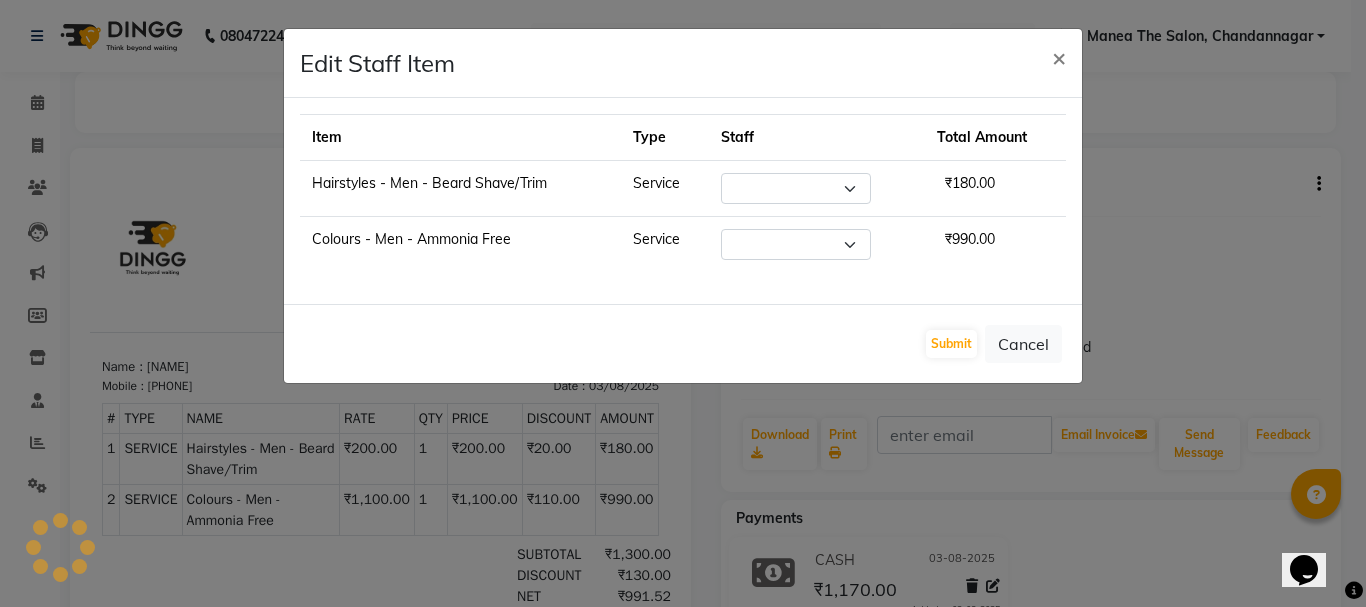 select on "63586" 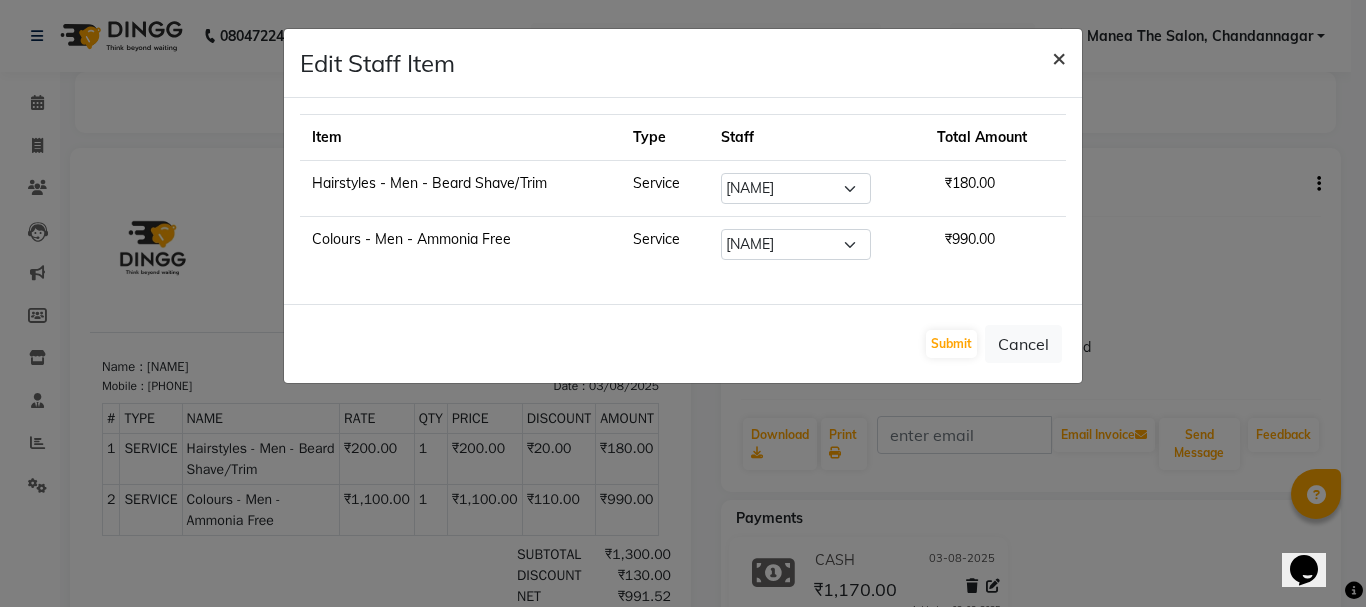 click on "×" 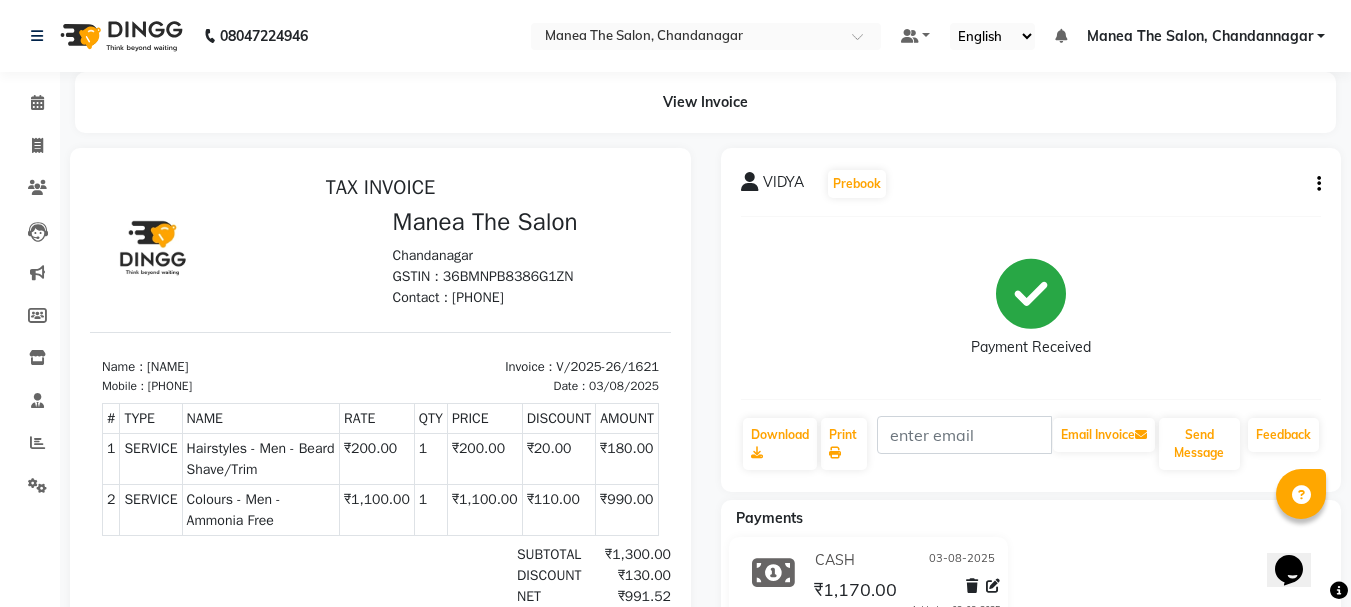 click 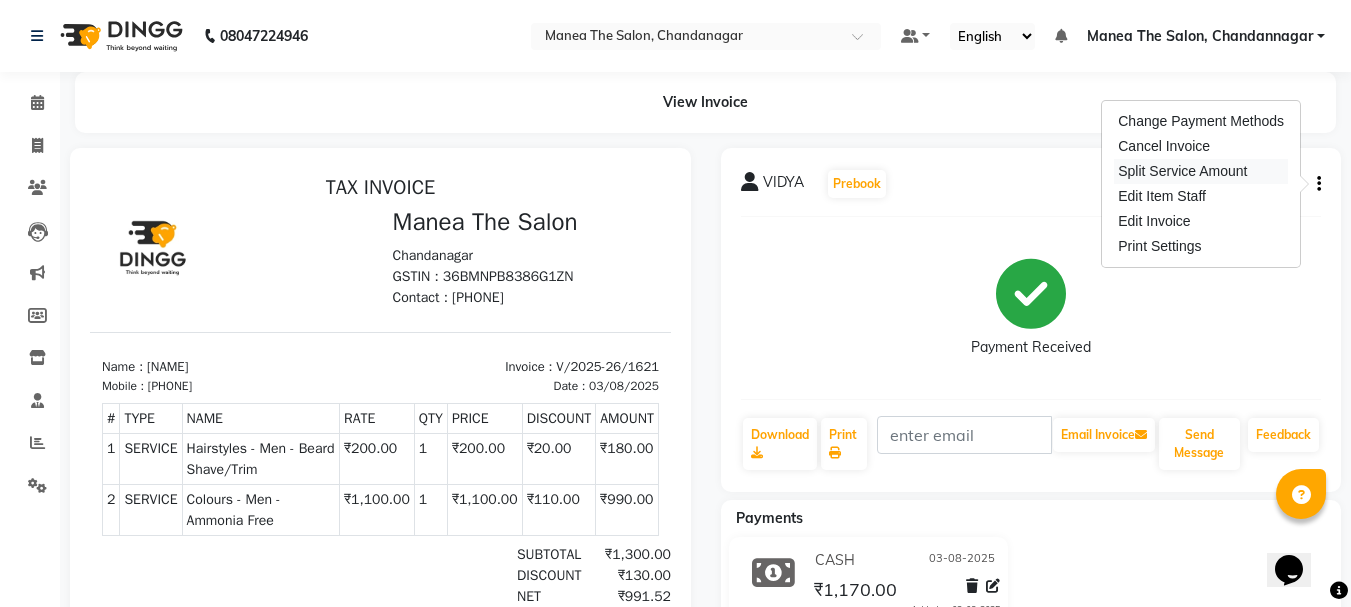 click on "Split Service Amount" at bounding box center (1201, 171) 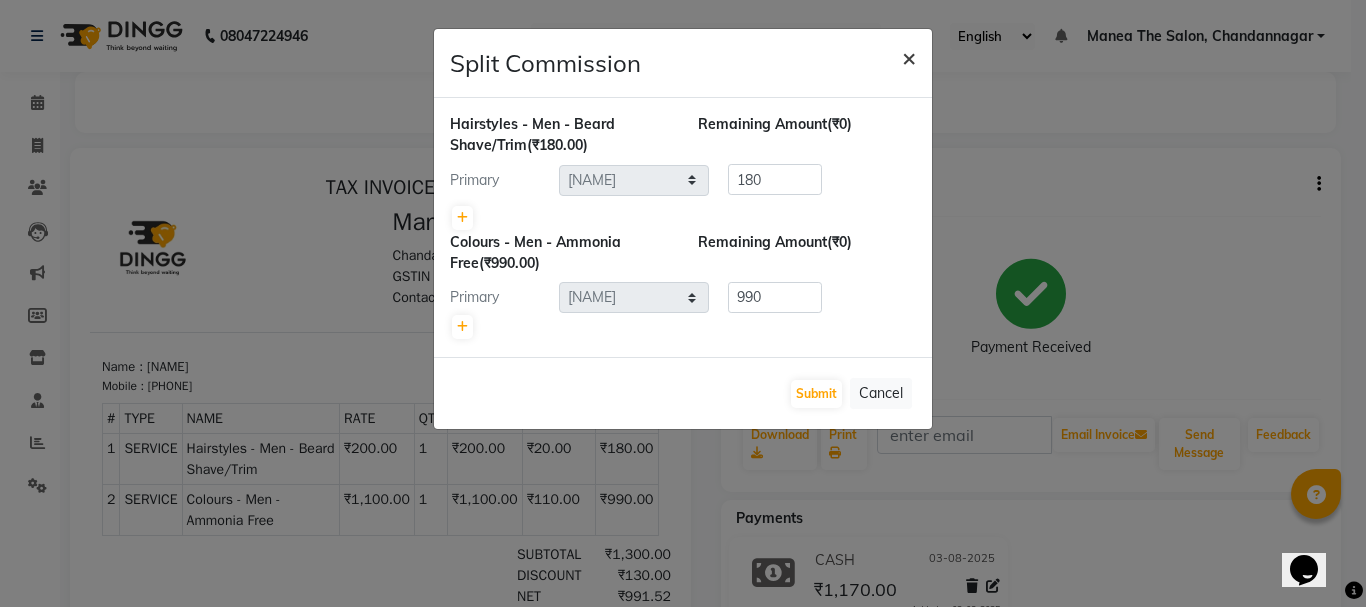 click on "×" 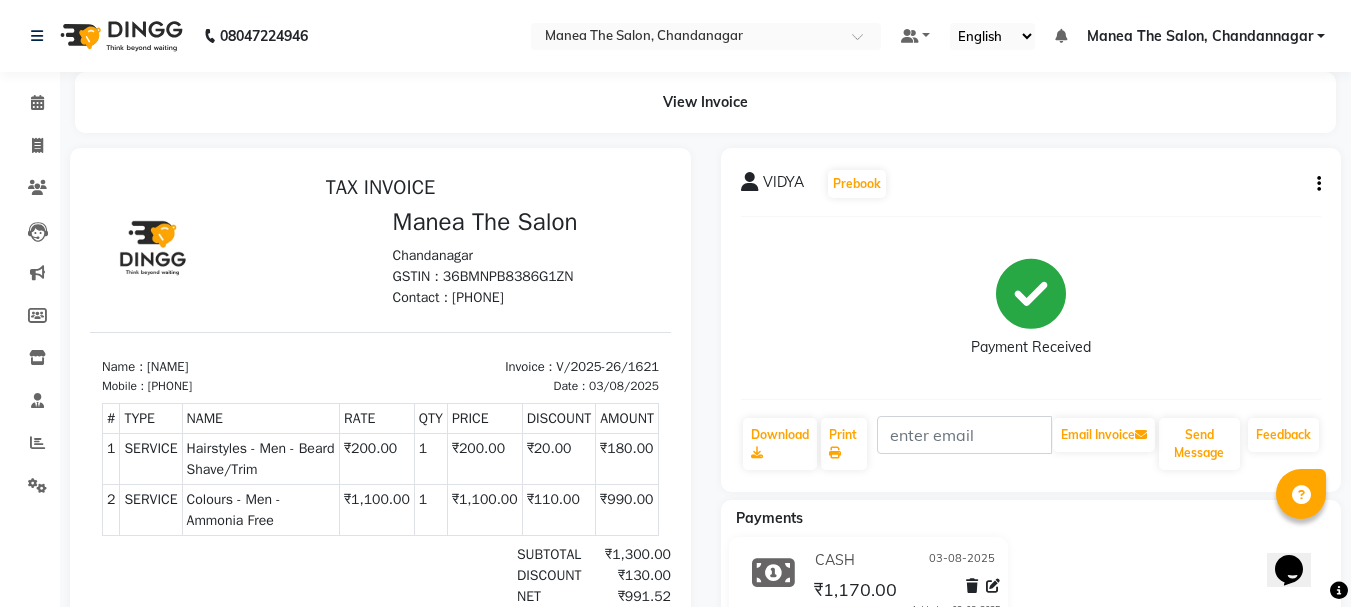 click on "VIDYA   Prebook" 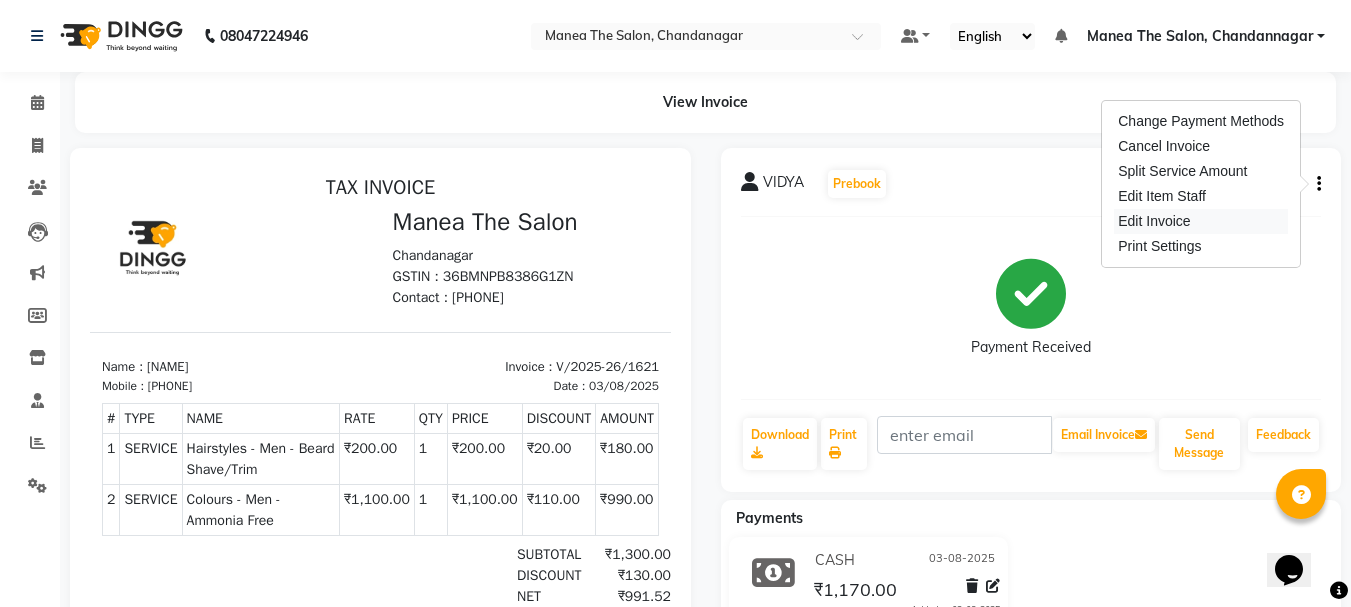click on "Edit Invoice" at bounding box center [1201, 221] 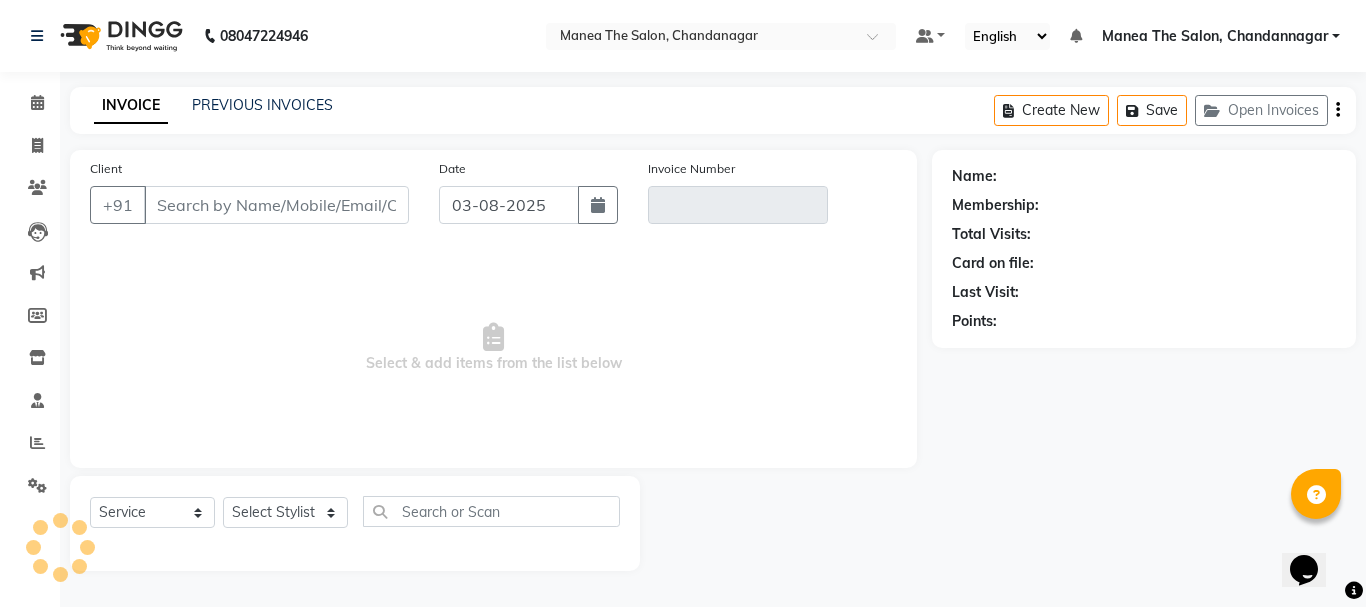 type on "9573640022" 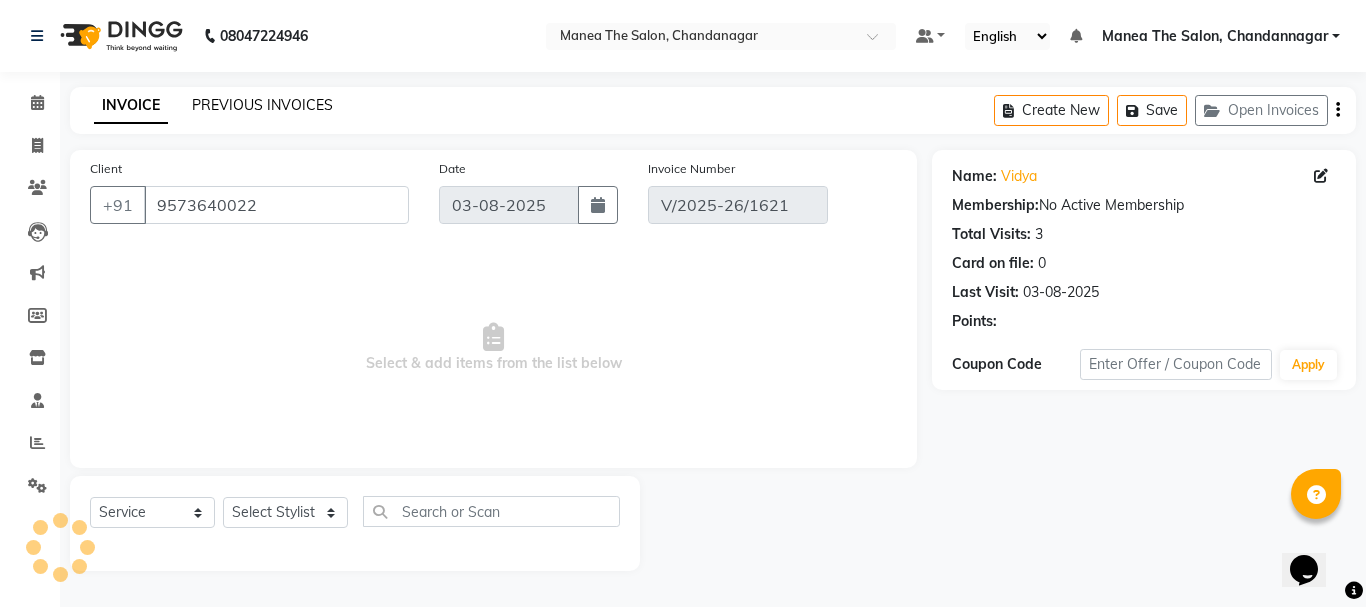 select on "select" 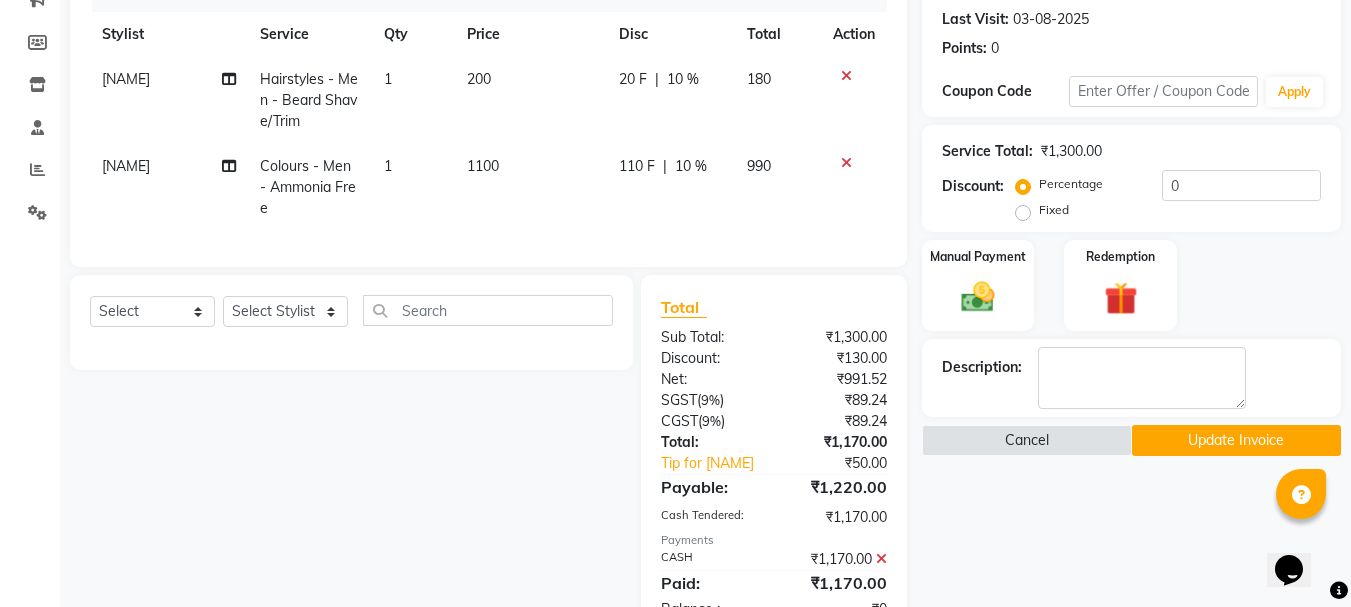 scroll, scrollTop: 300, scrollLeft: 0, axis: vertical 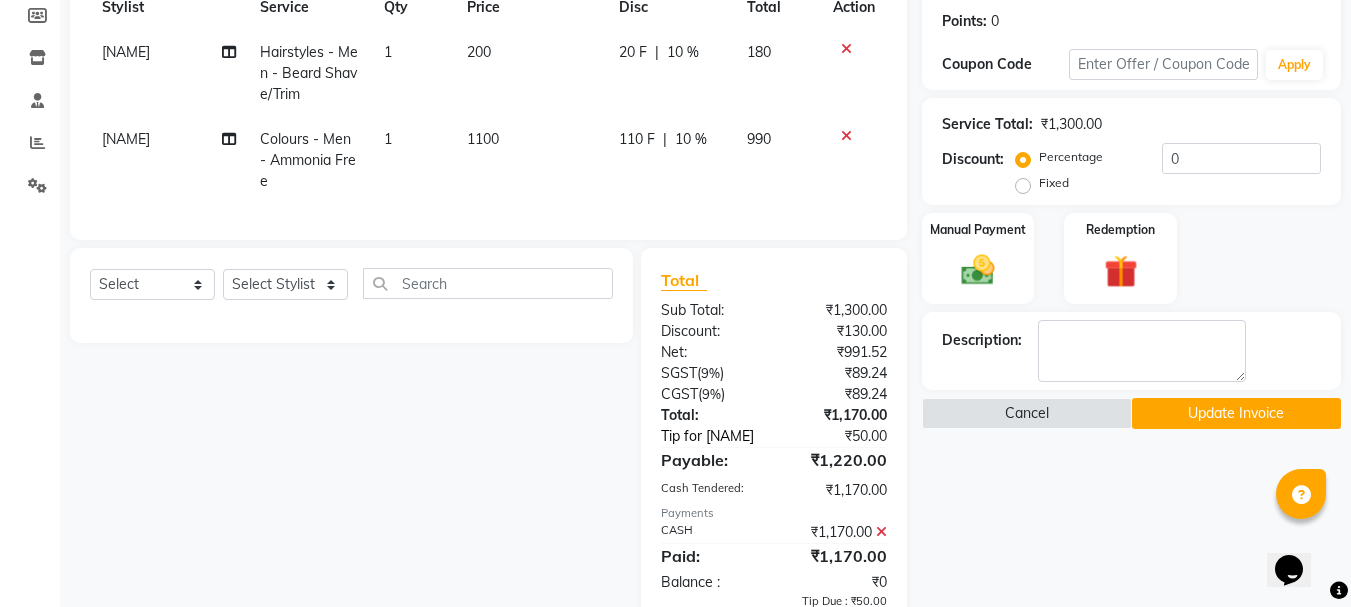 click on "Tip for [FIRST]" 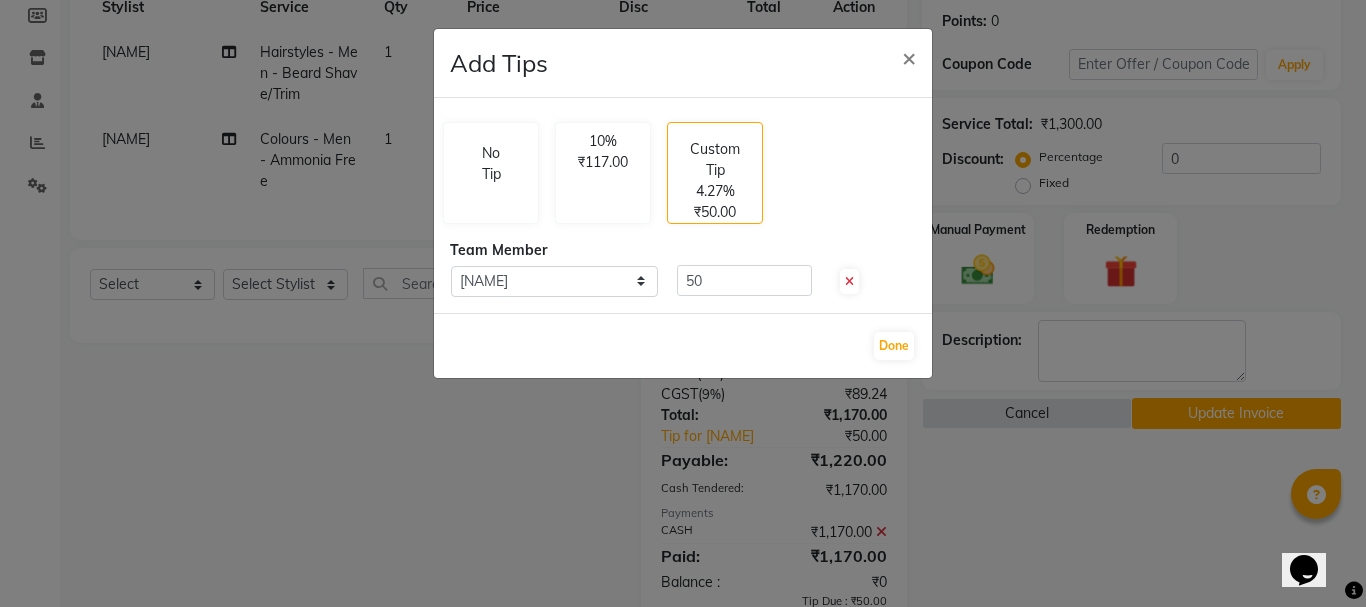 click 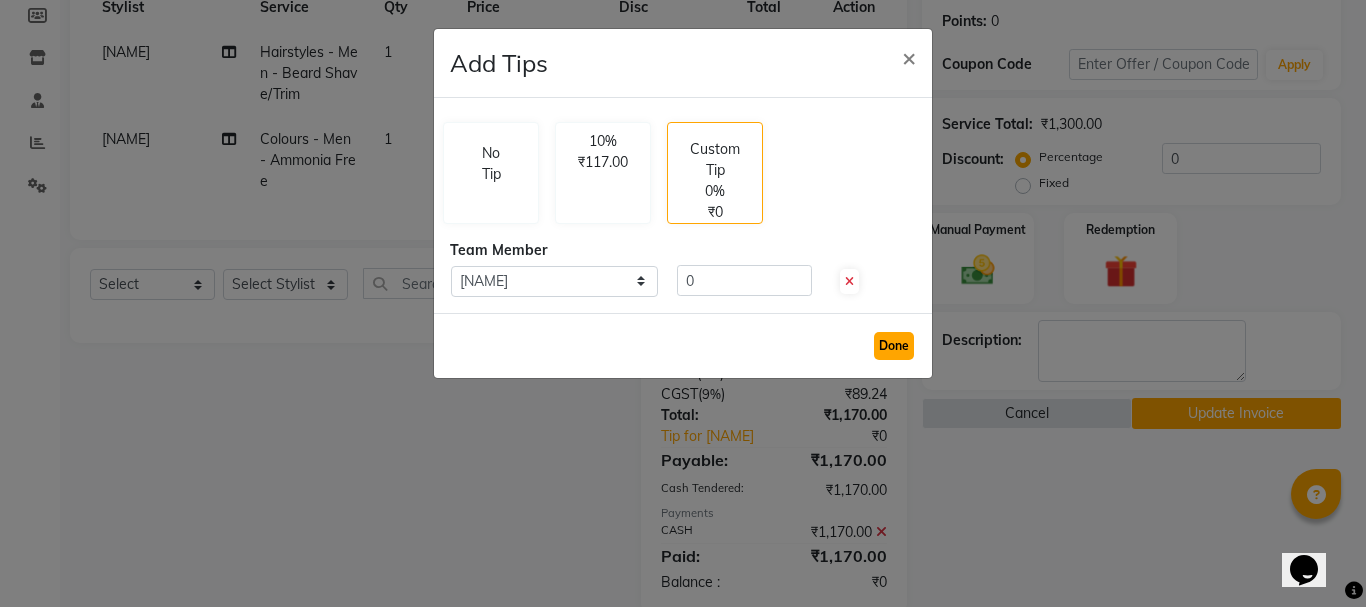 click on "Done" 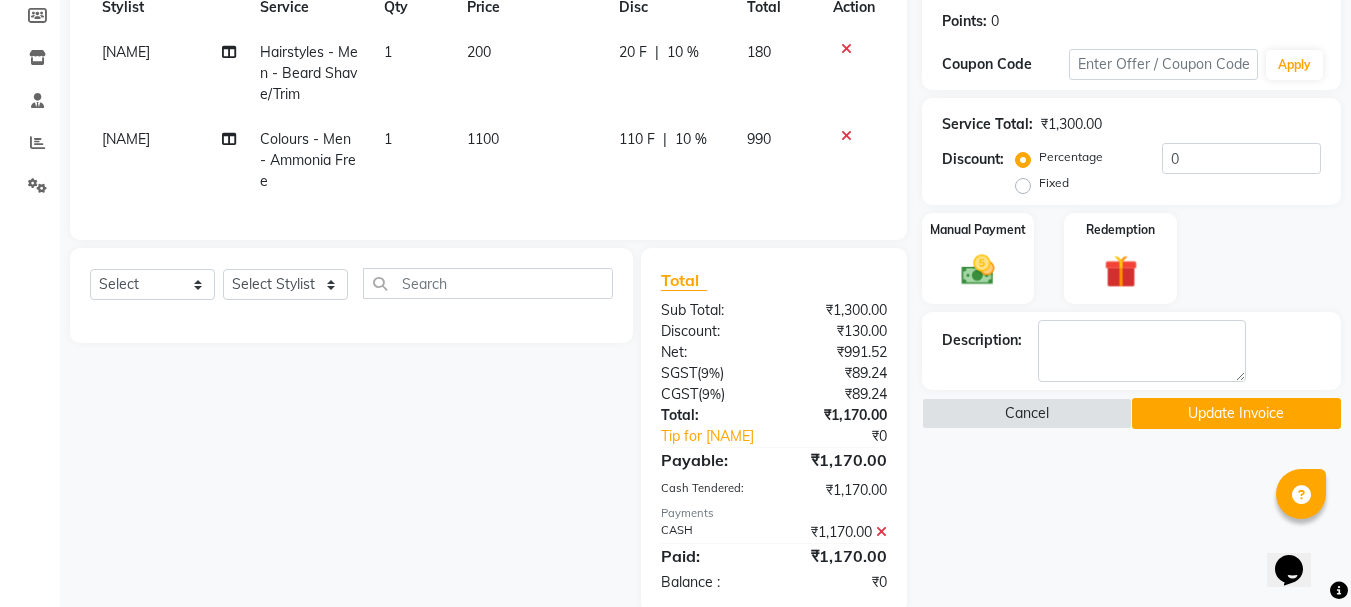 click on "Update Invoice" 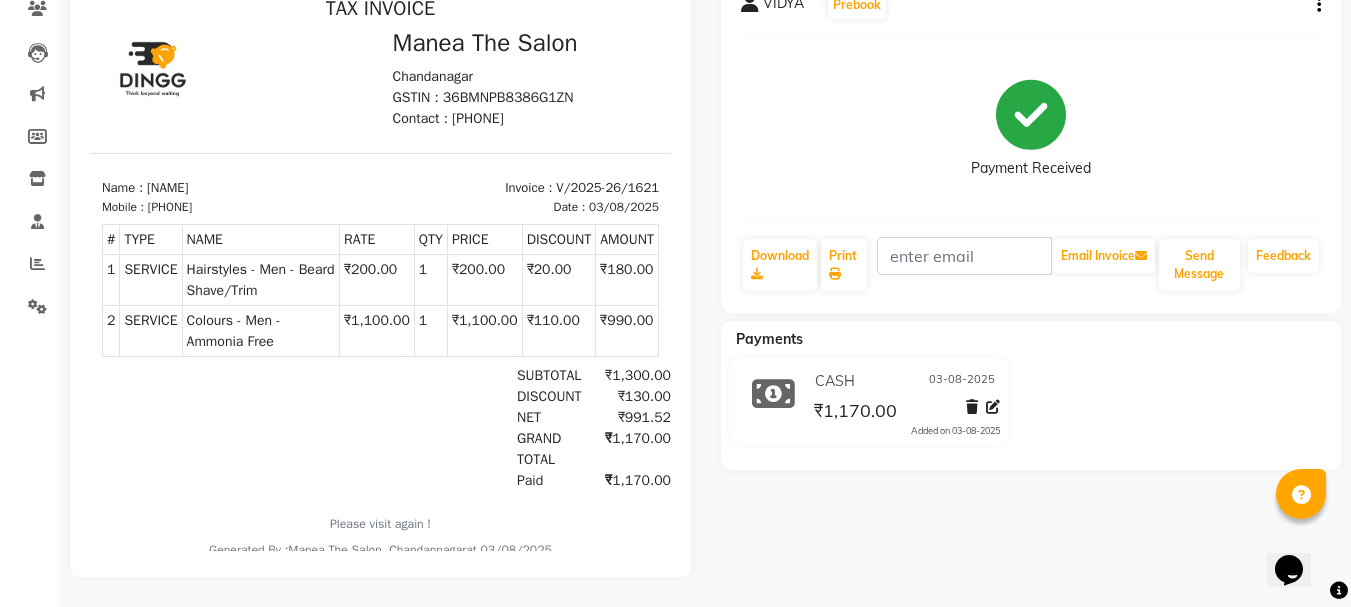 scroll, scrollTop: 0, scrollLeft: 0, axis: both 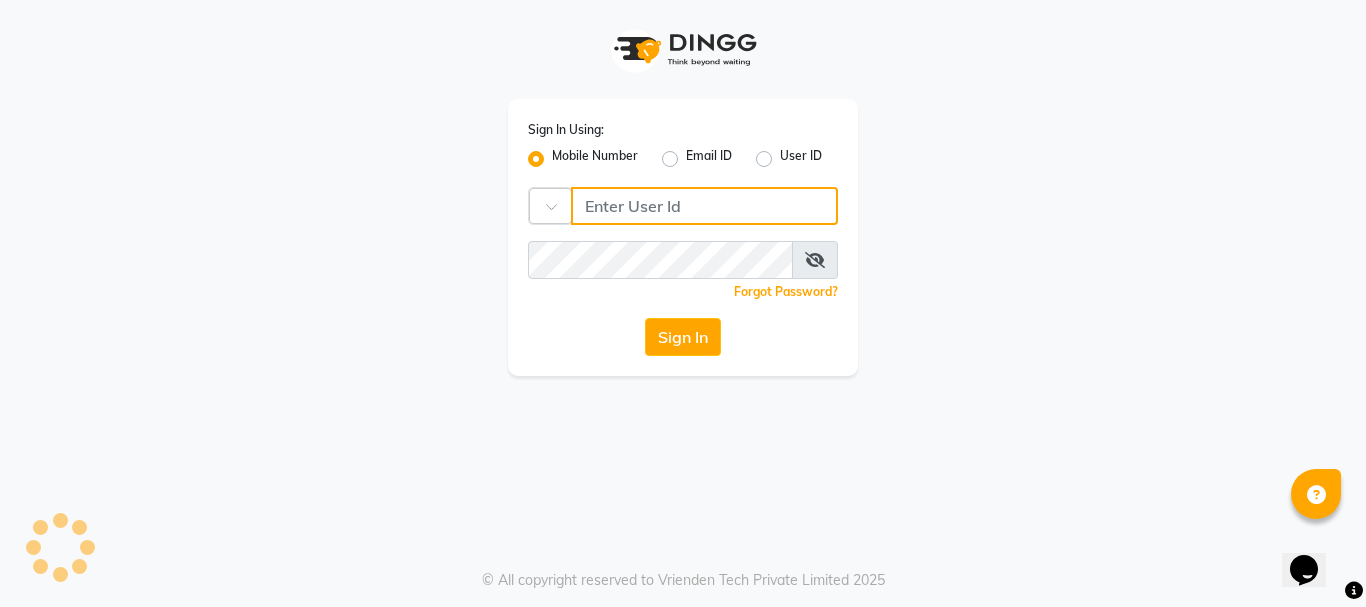type on "9346469616" 